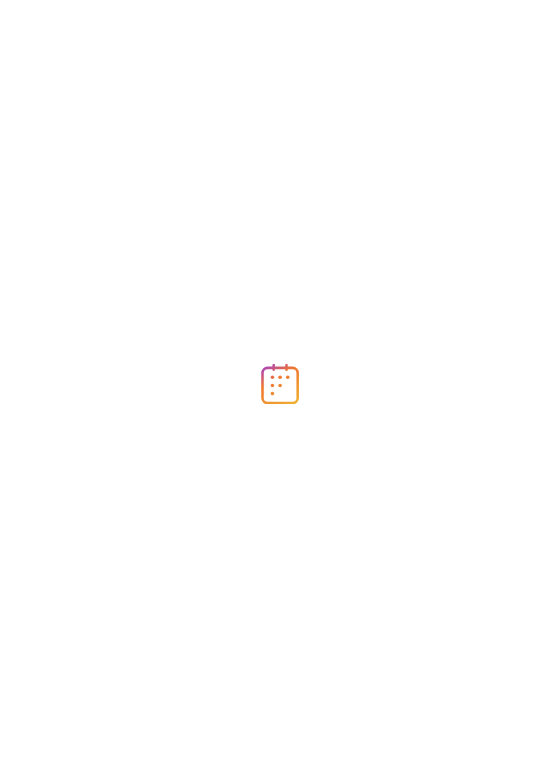 scroll, scrollTop: 0, scrollLeft: 0, axis: both 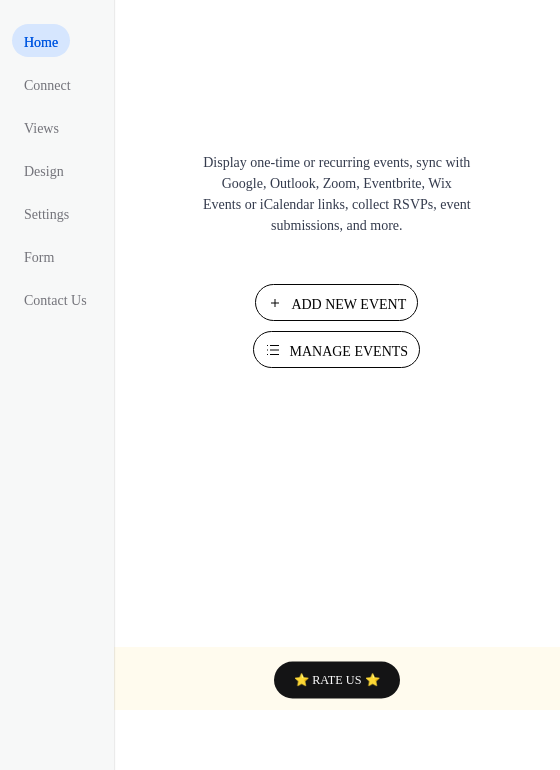 click on "Manage Events" at bounding box center (348, 351) 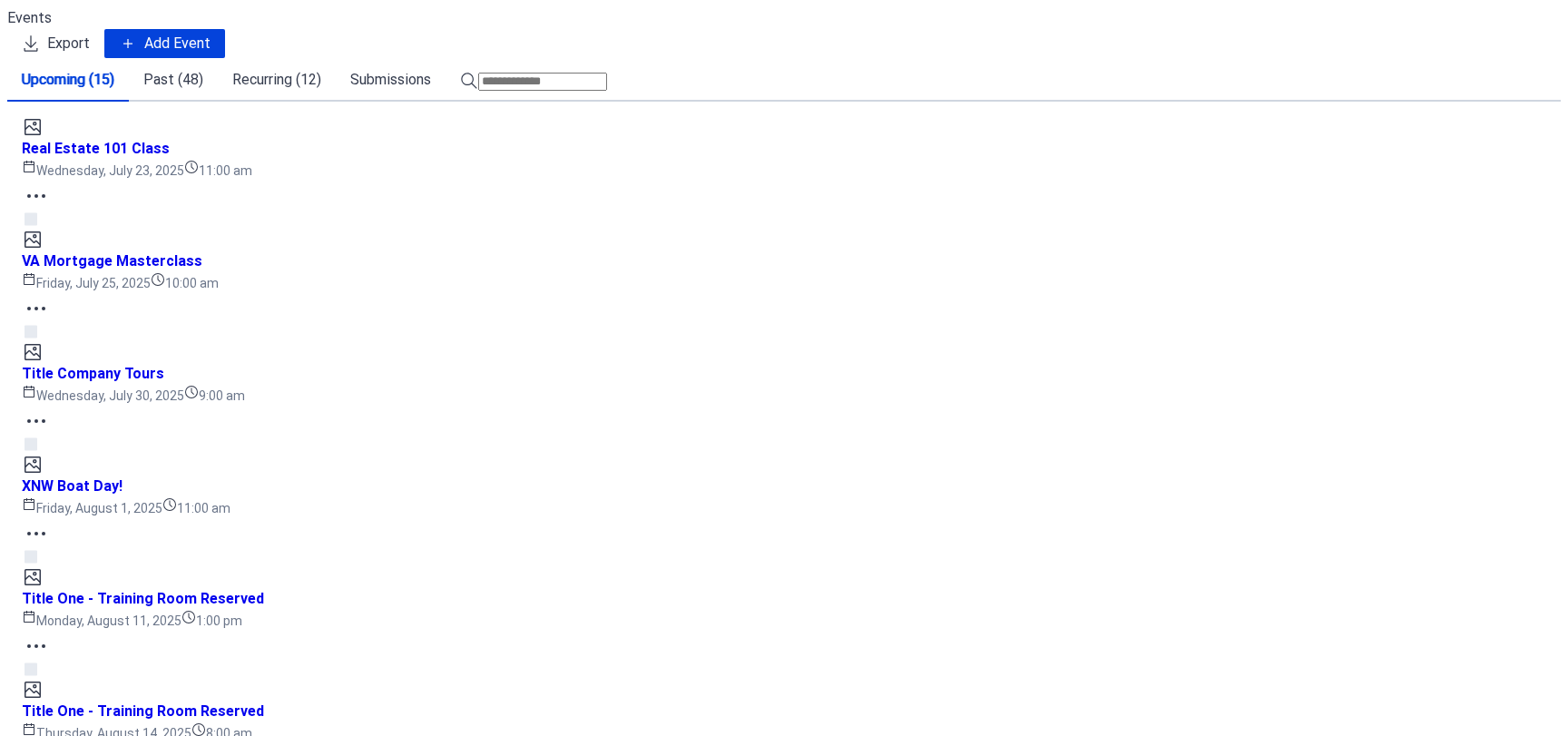 scroll, scrollTop: 0, scrollLeft: 0, axis: both 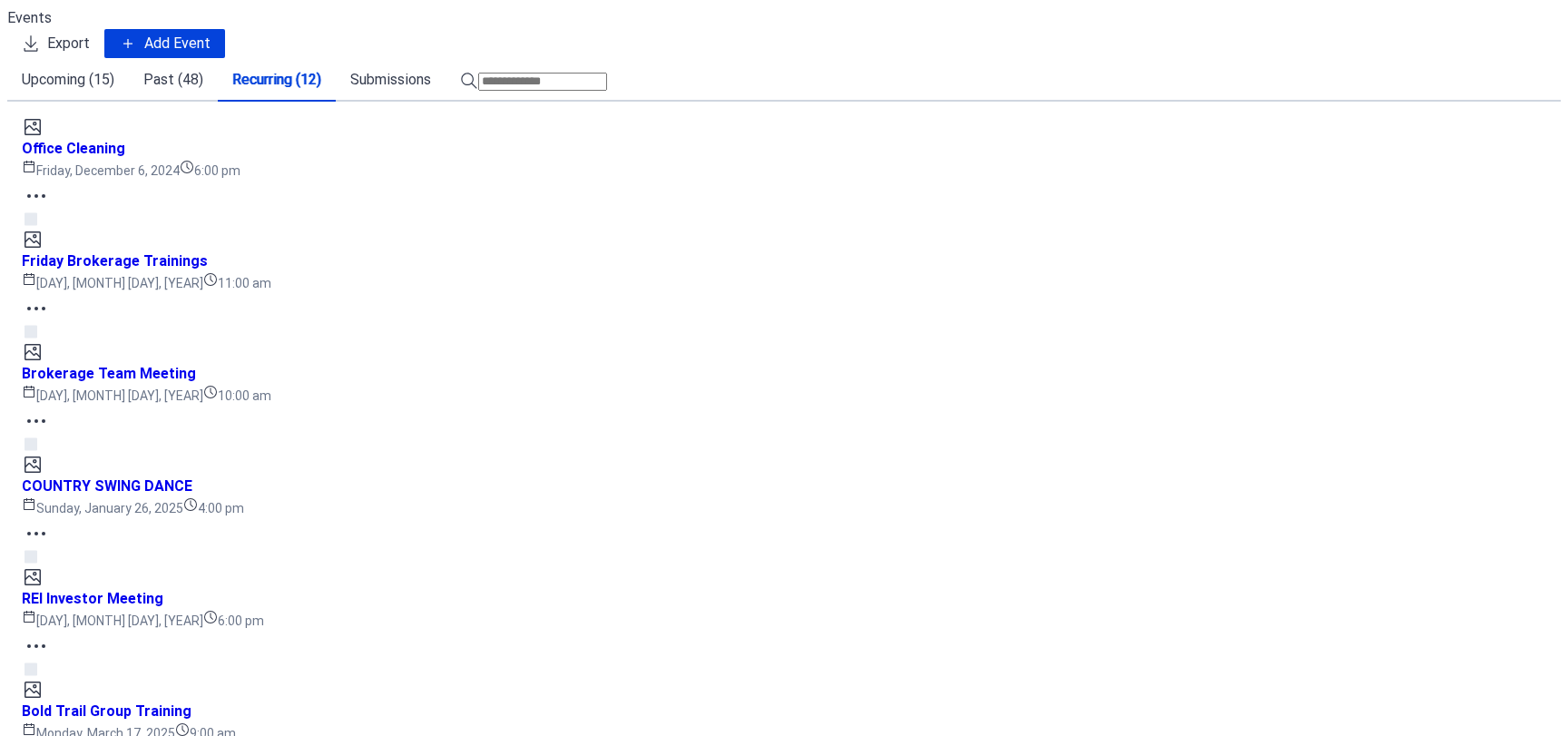 click on "Friday Brokerage Trainings" at bounding box center [114, 261] 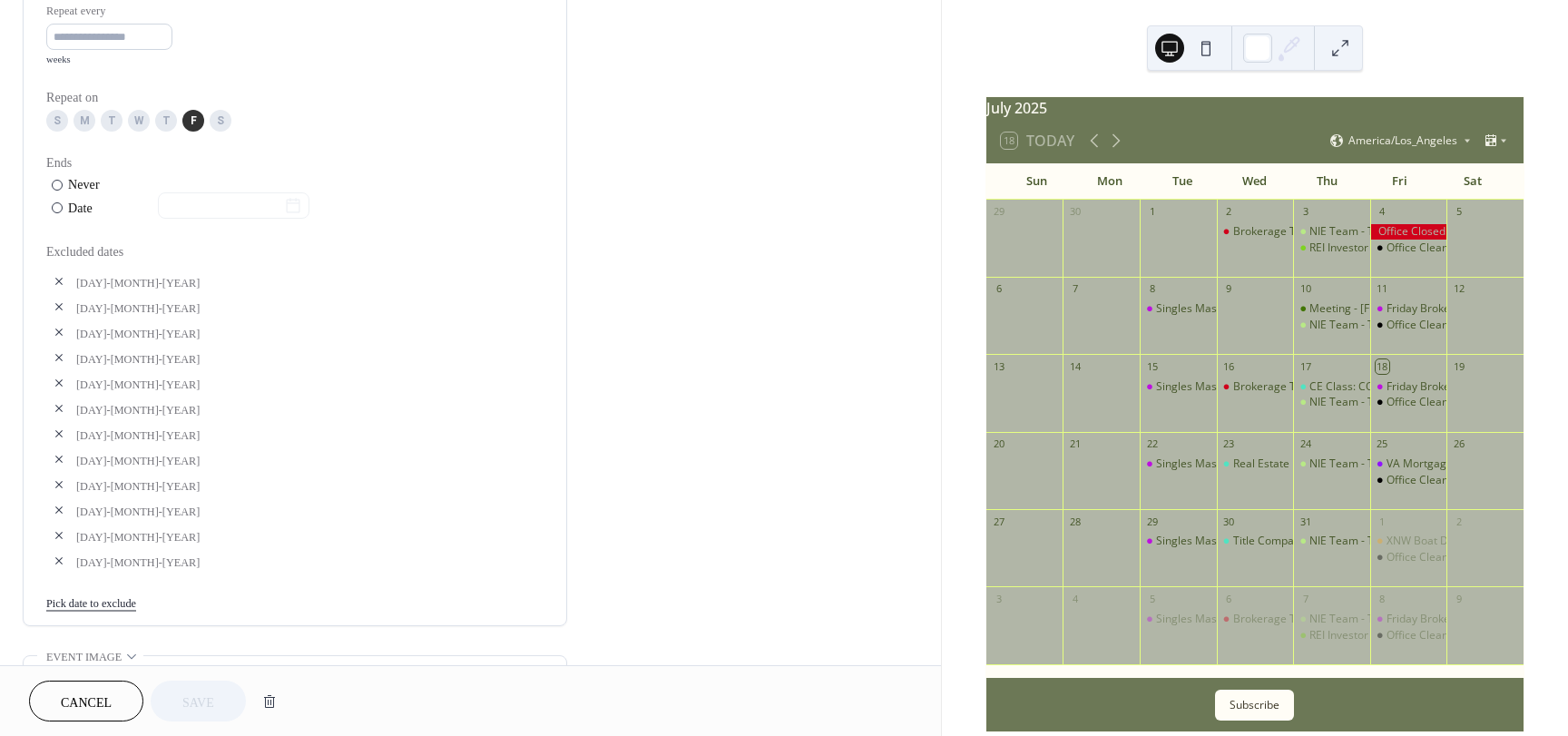 scroll, scrollTop: 908, scrollLeft: 0, axis: vertical 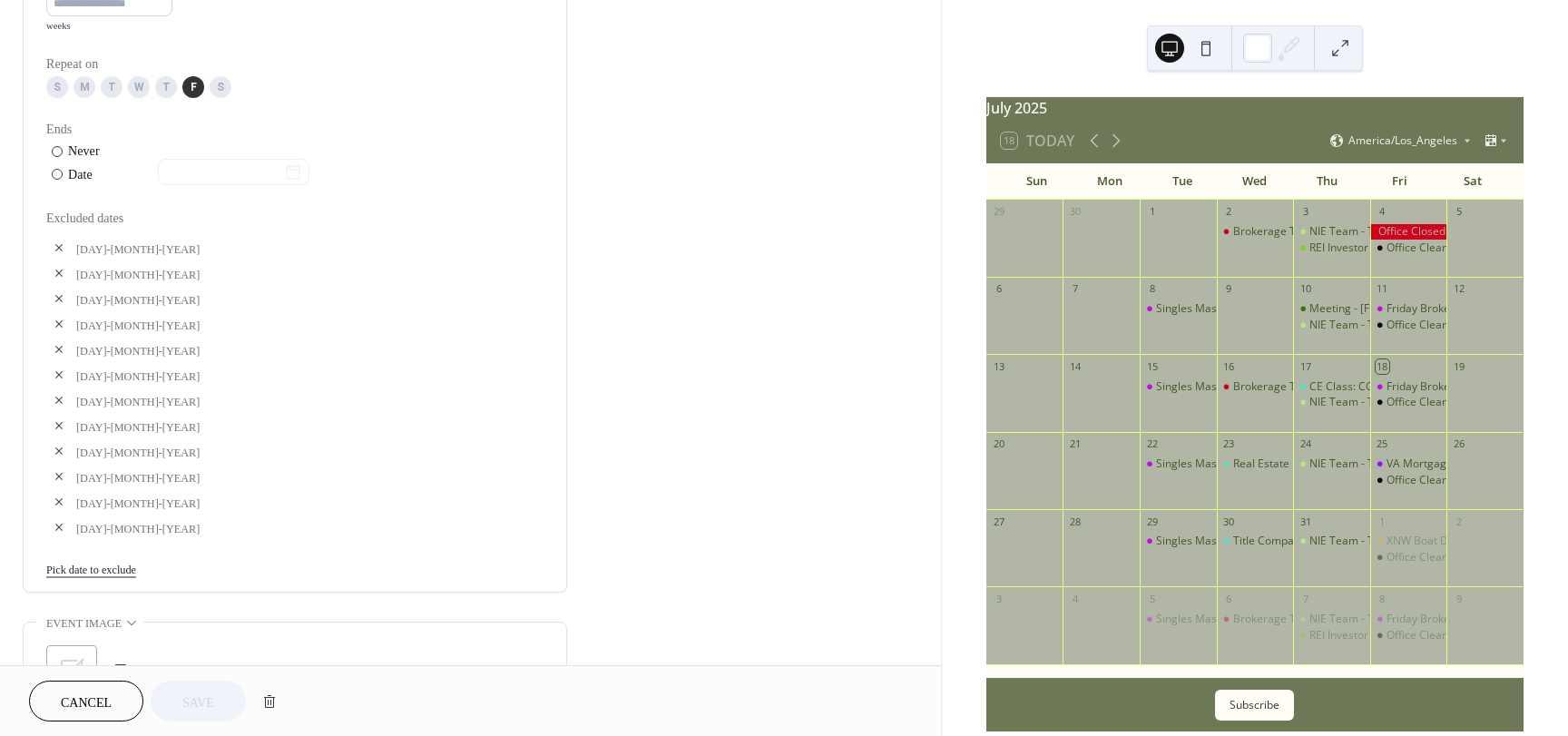 click on "Pick date to exclude" at bounding box center (91, 568) 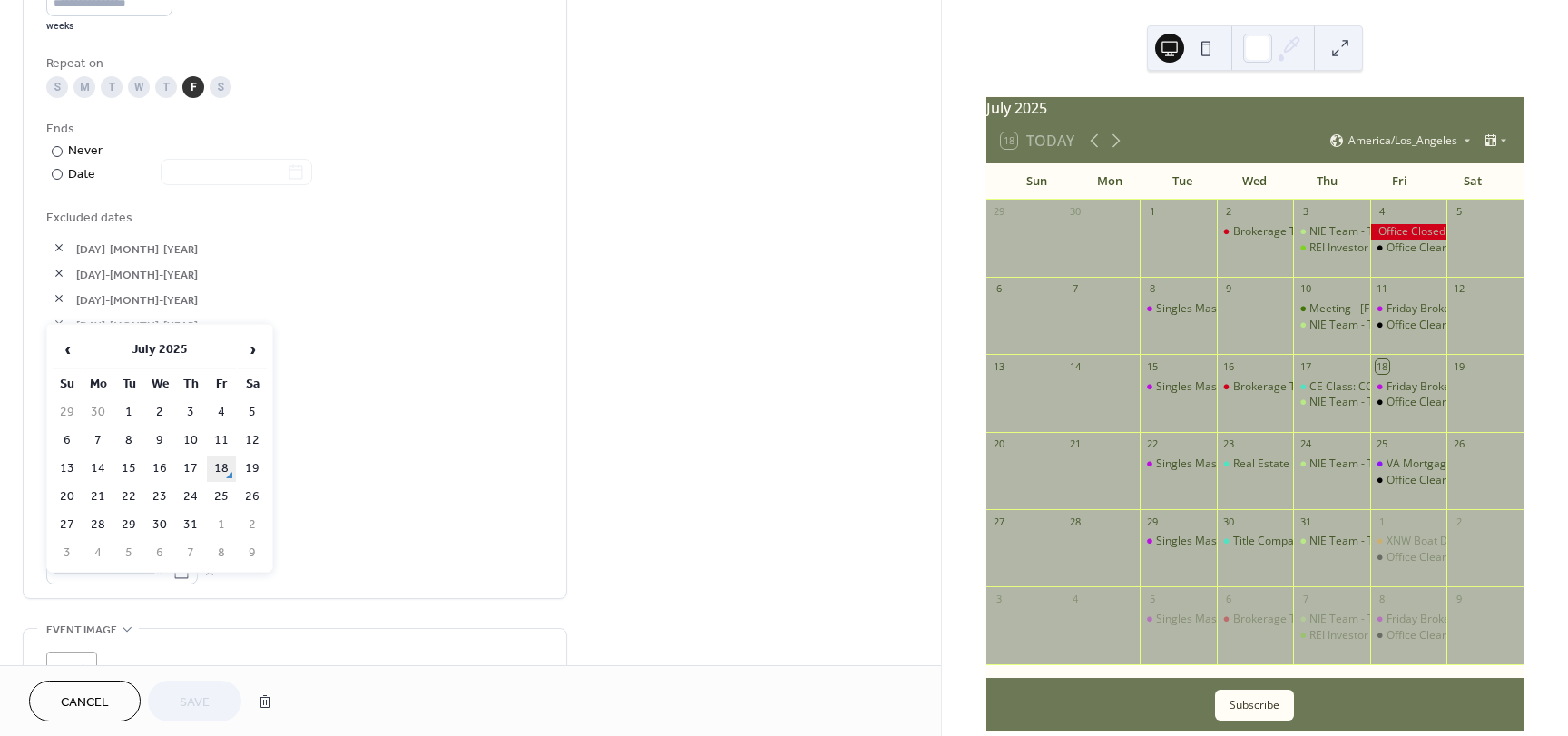 click on "18" at bounding box center [221, 468] 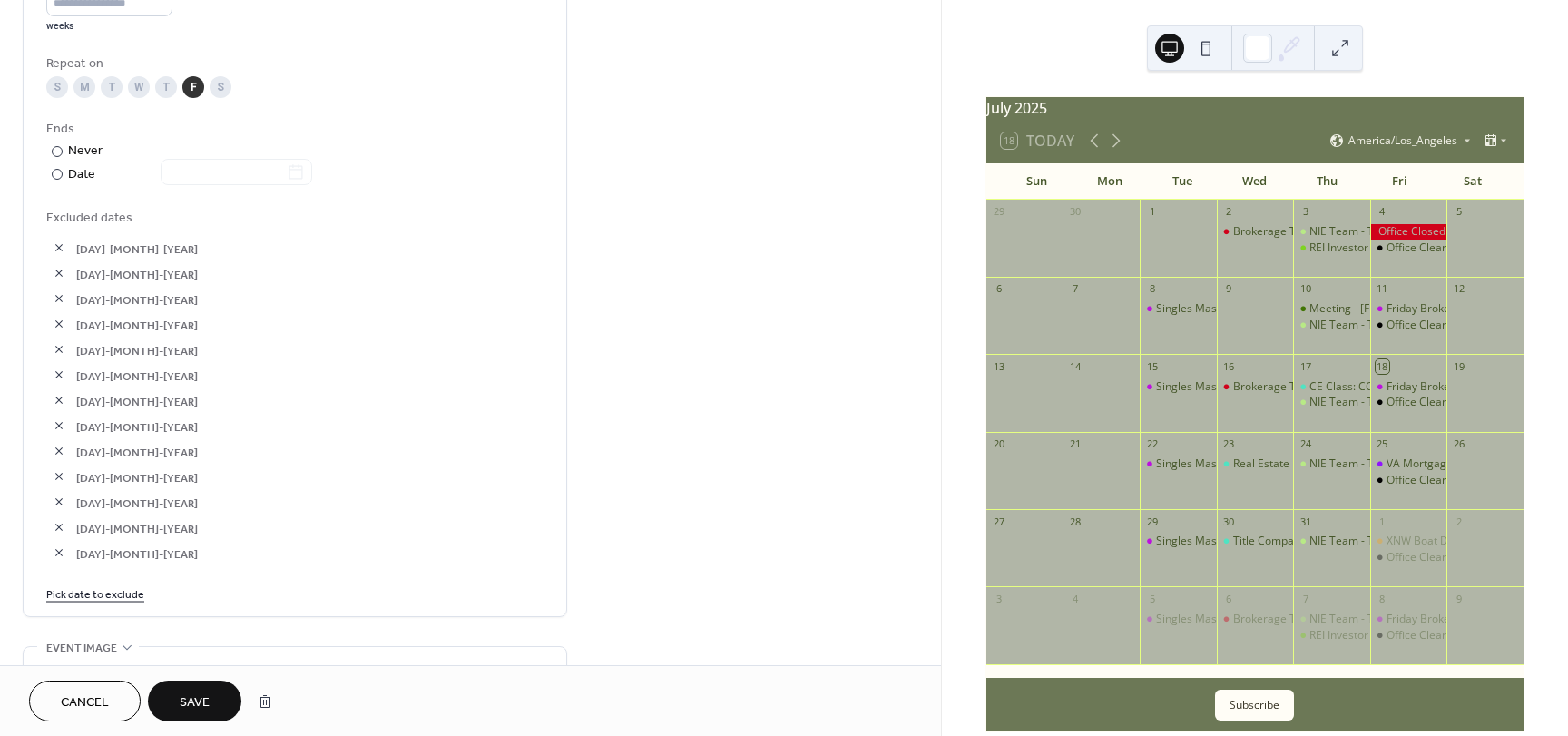 click on "Save" at bounding box center (194, 702) 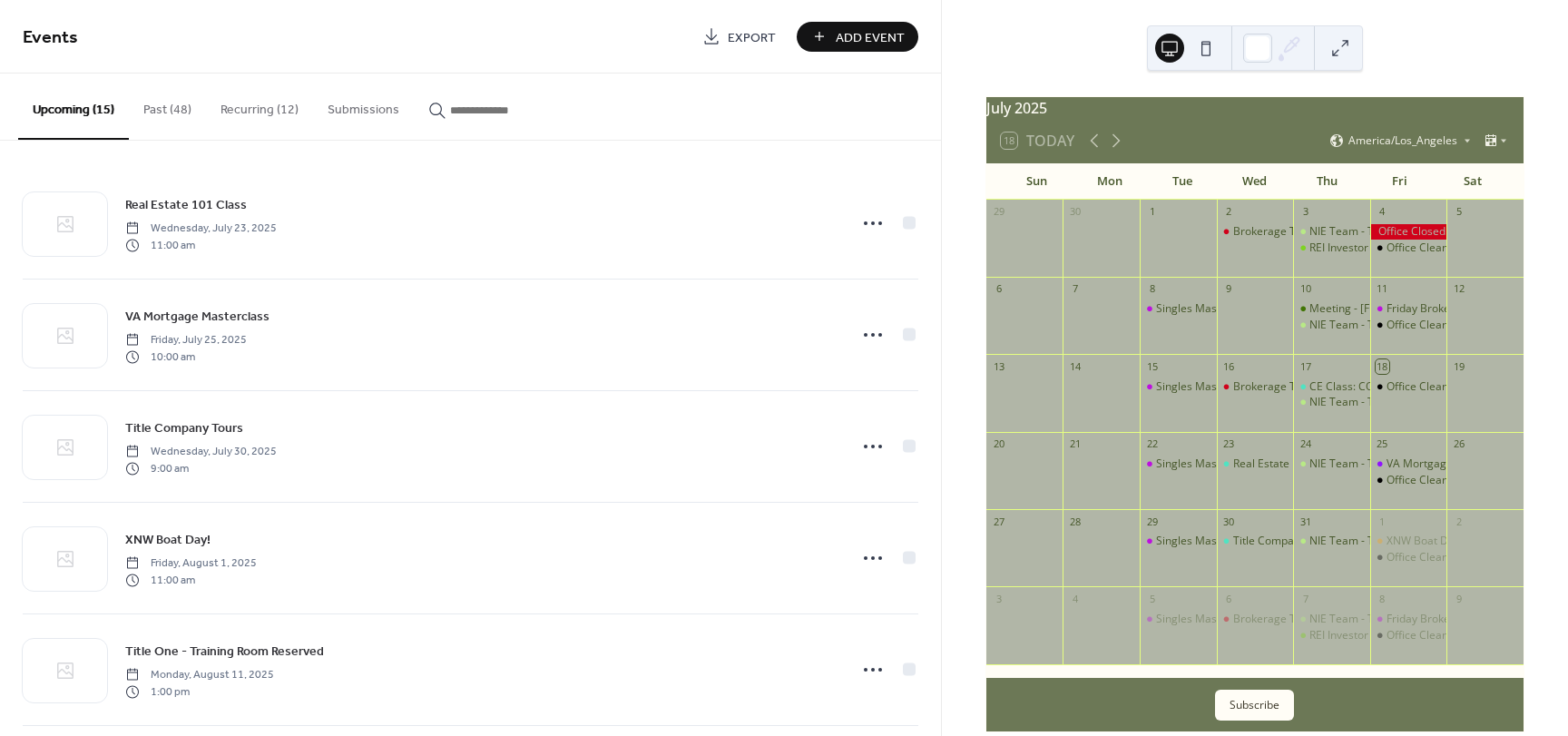 click on "Add Event" at bounding box center [870, 37] 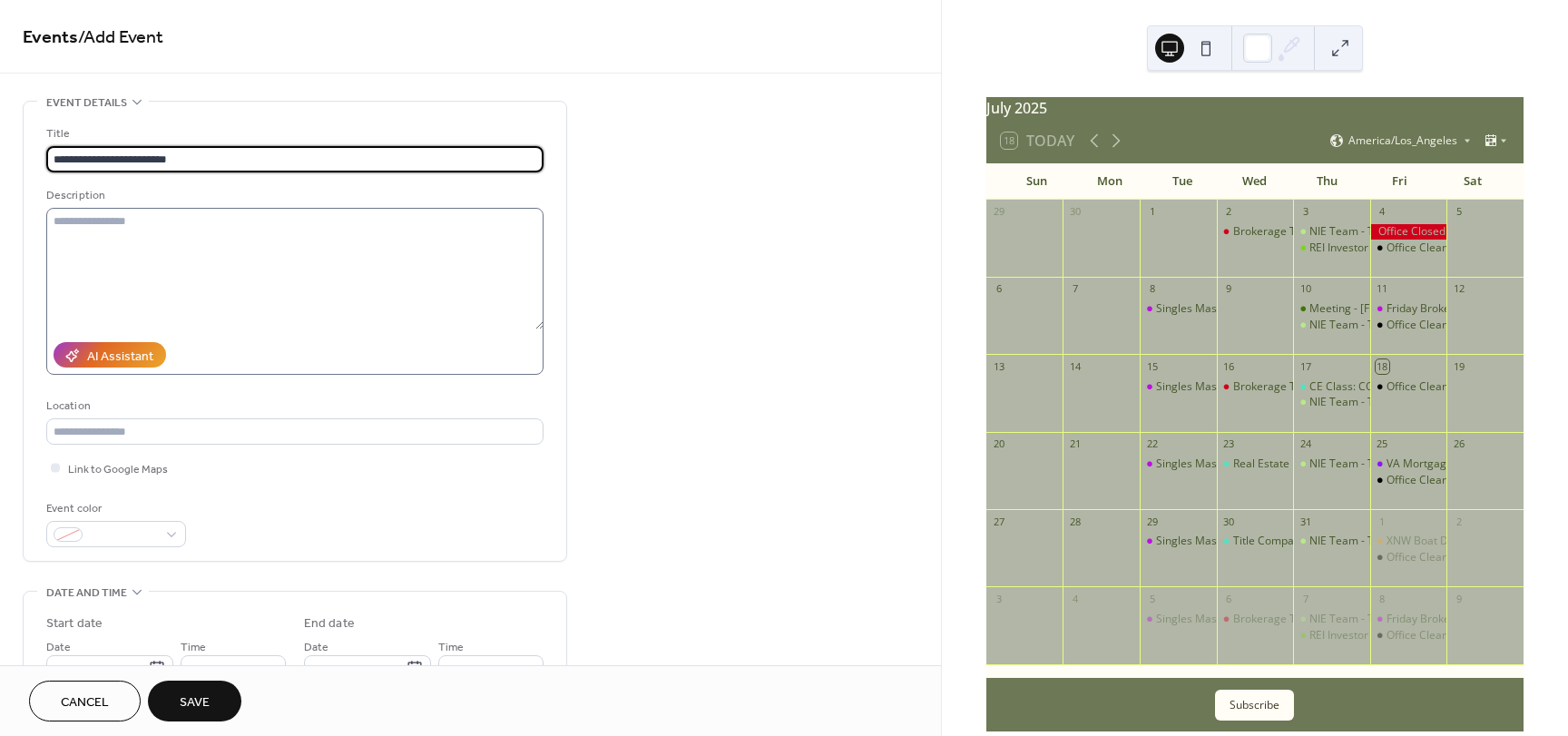 type on "**********" 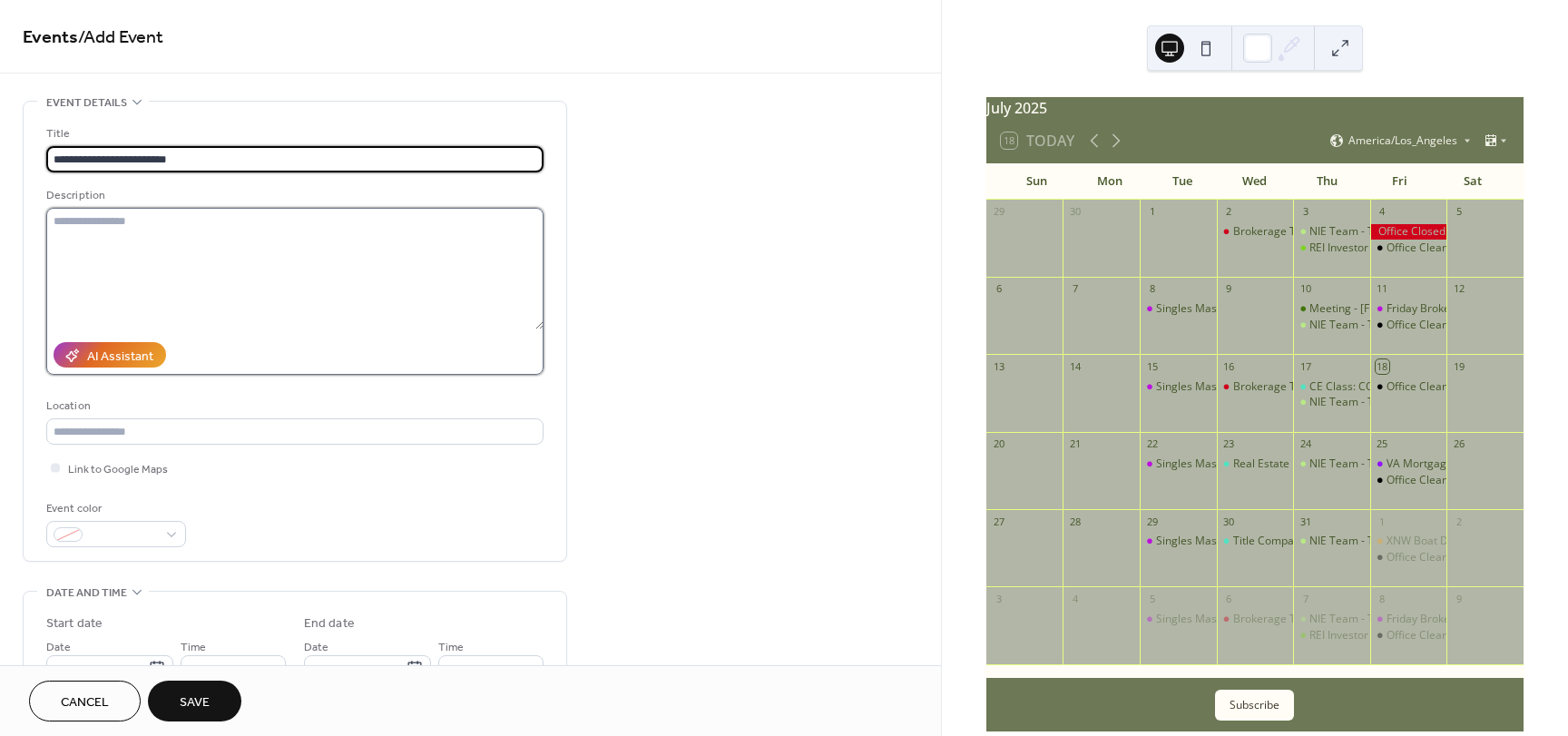 click at bounding box center [295, 269] 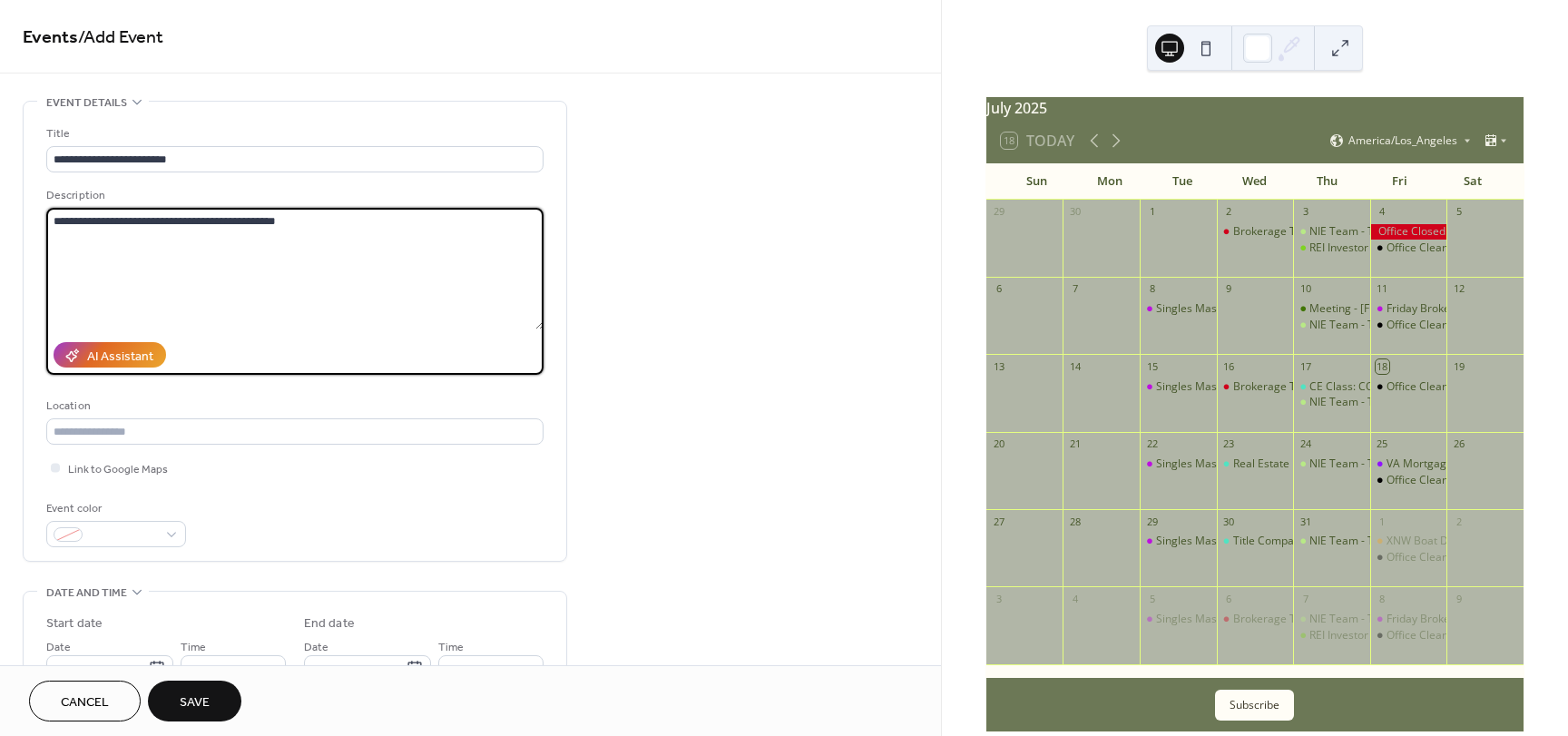paste on "**********" 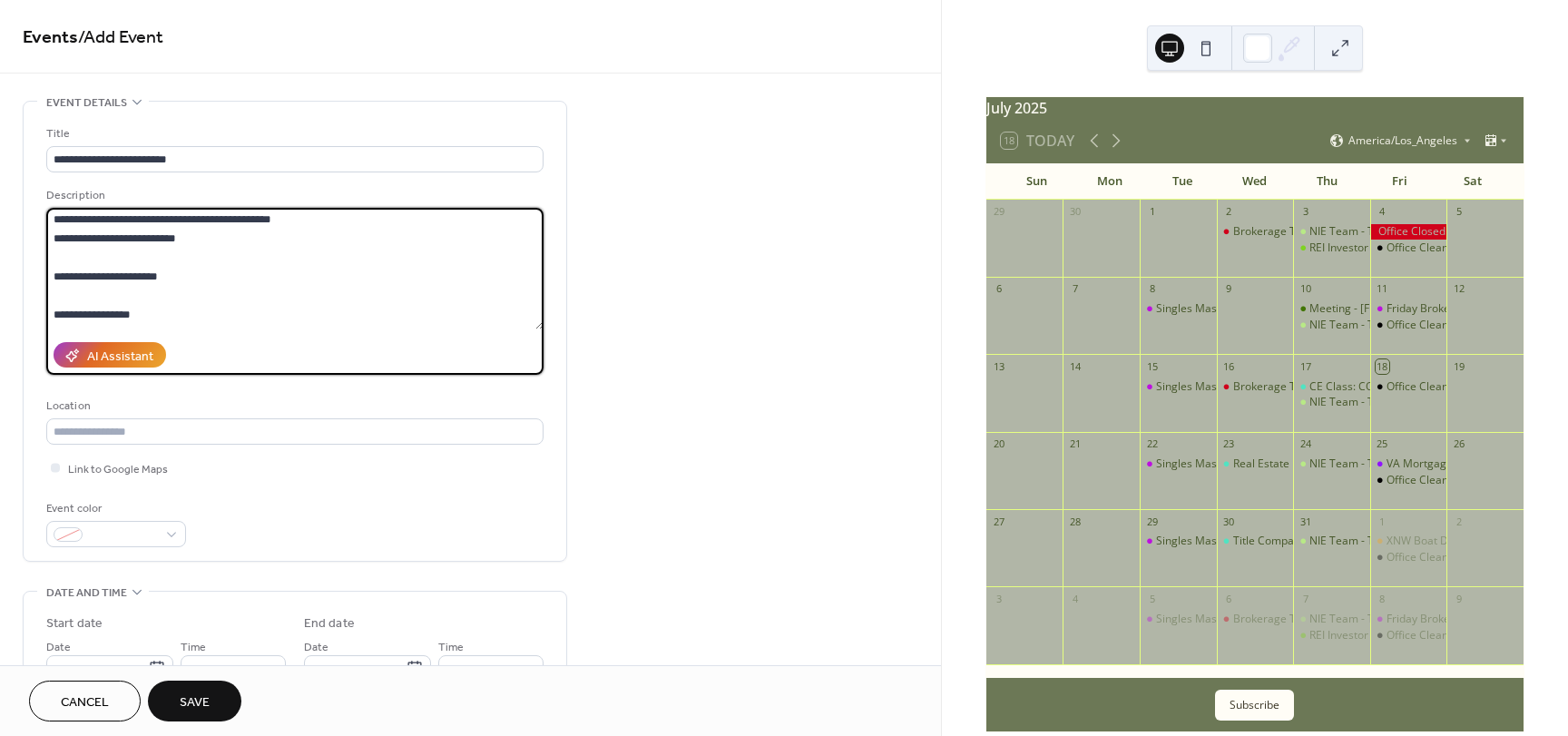 scroll, scrollTop: 0, scrollLeft: 0, axis: both 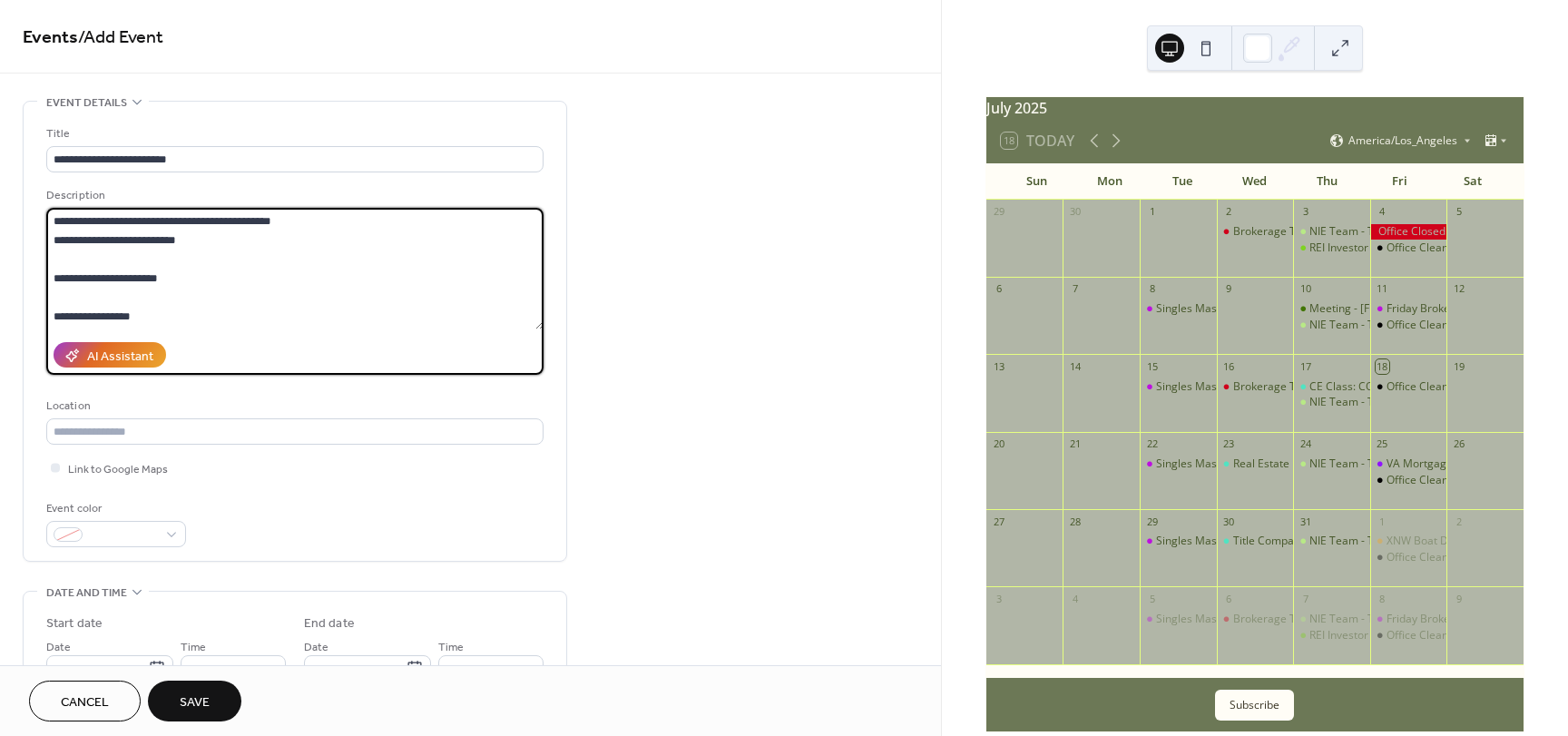 click on "**********" at bounding box center [295, 269] 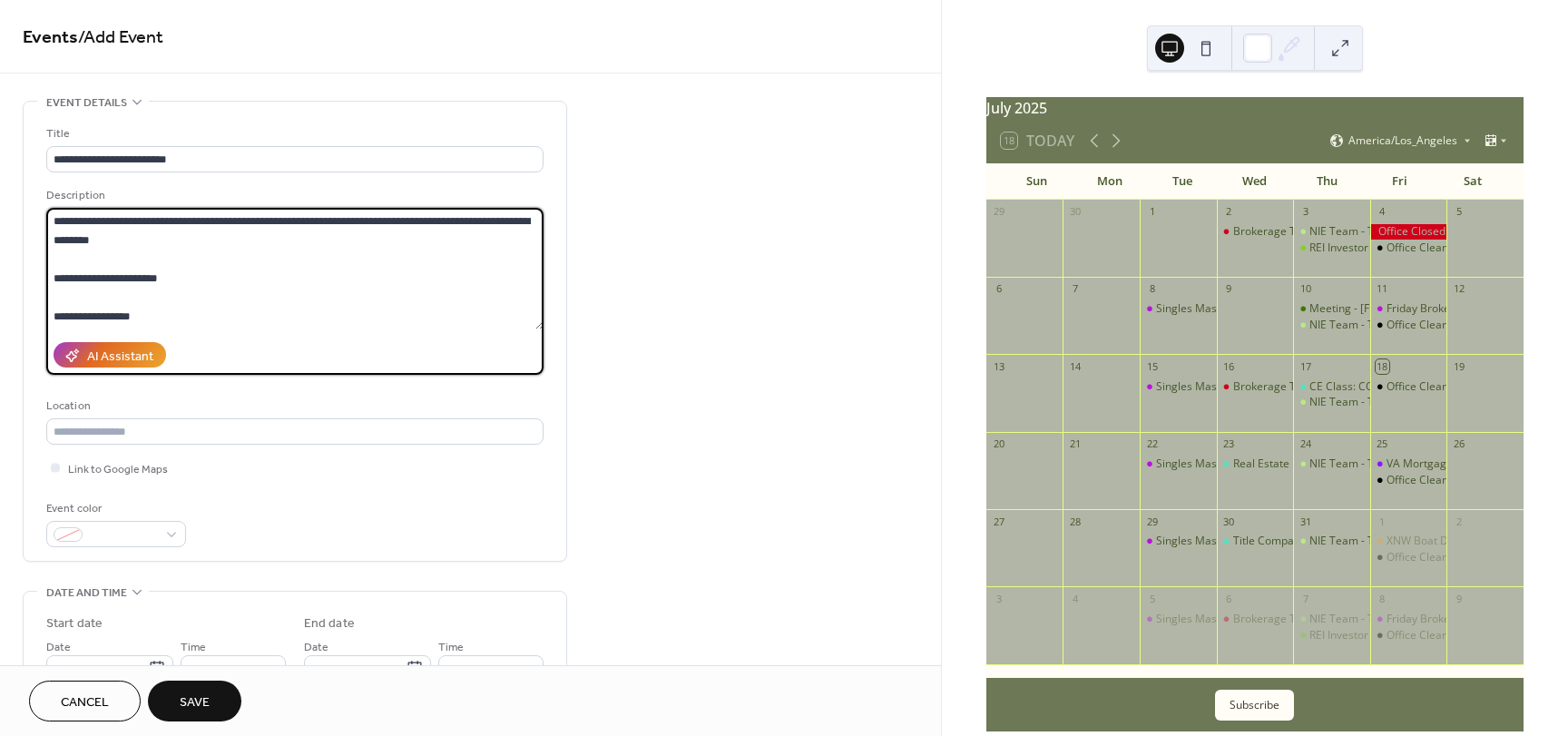click on "**********" at bounding box center (295, 269) 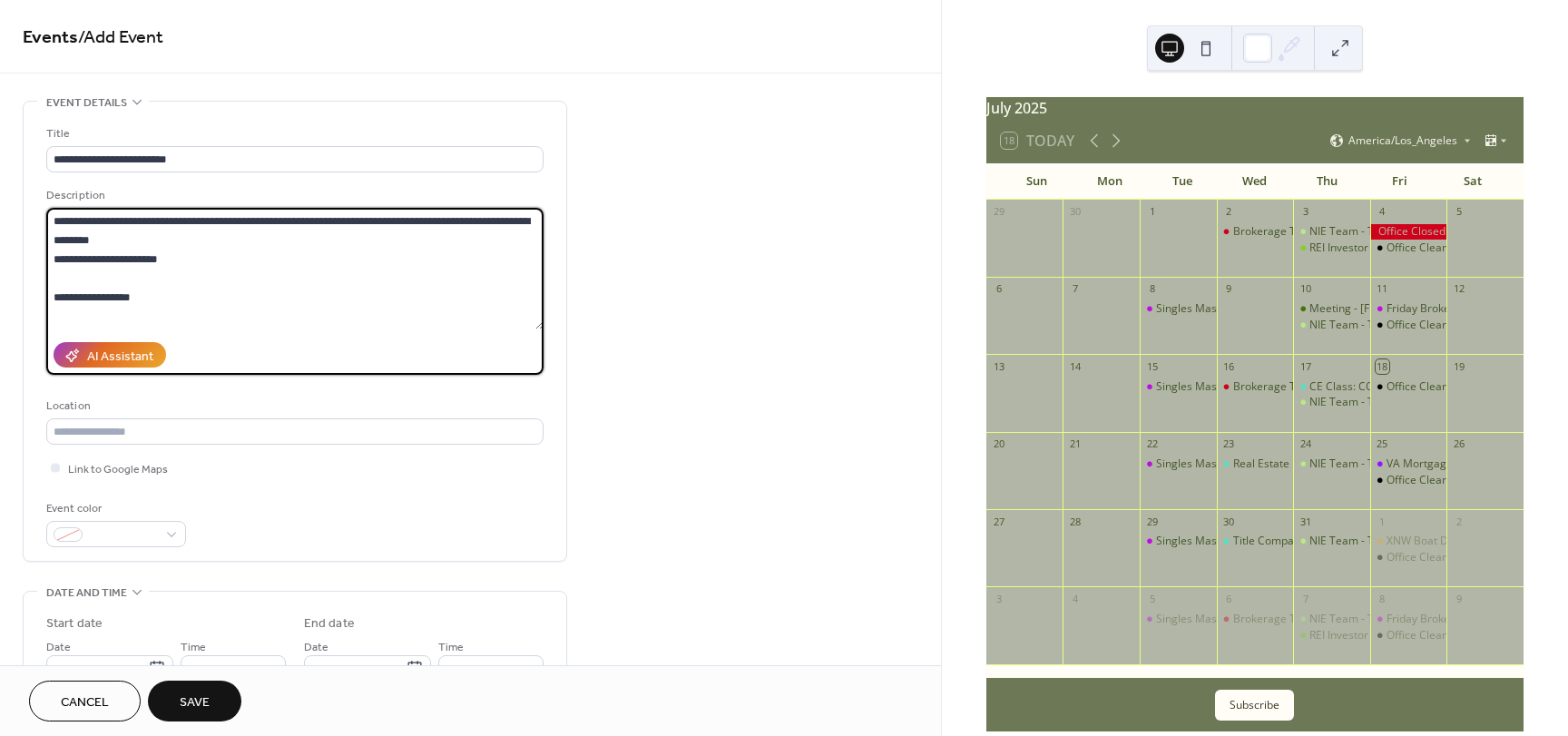 click on "**********" at bounding box center (295, 269) 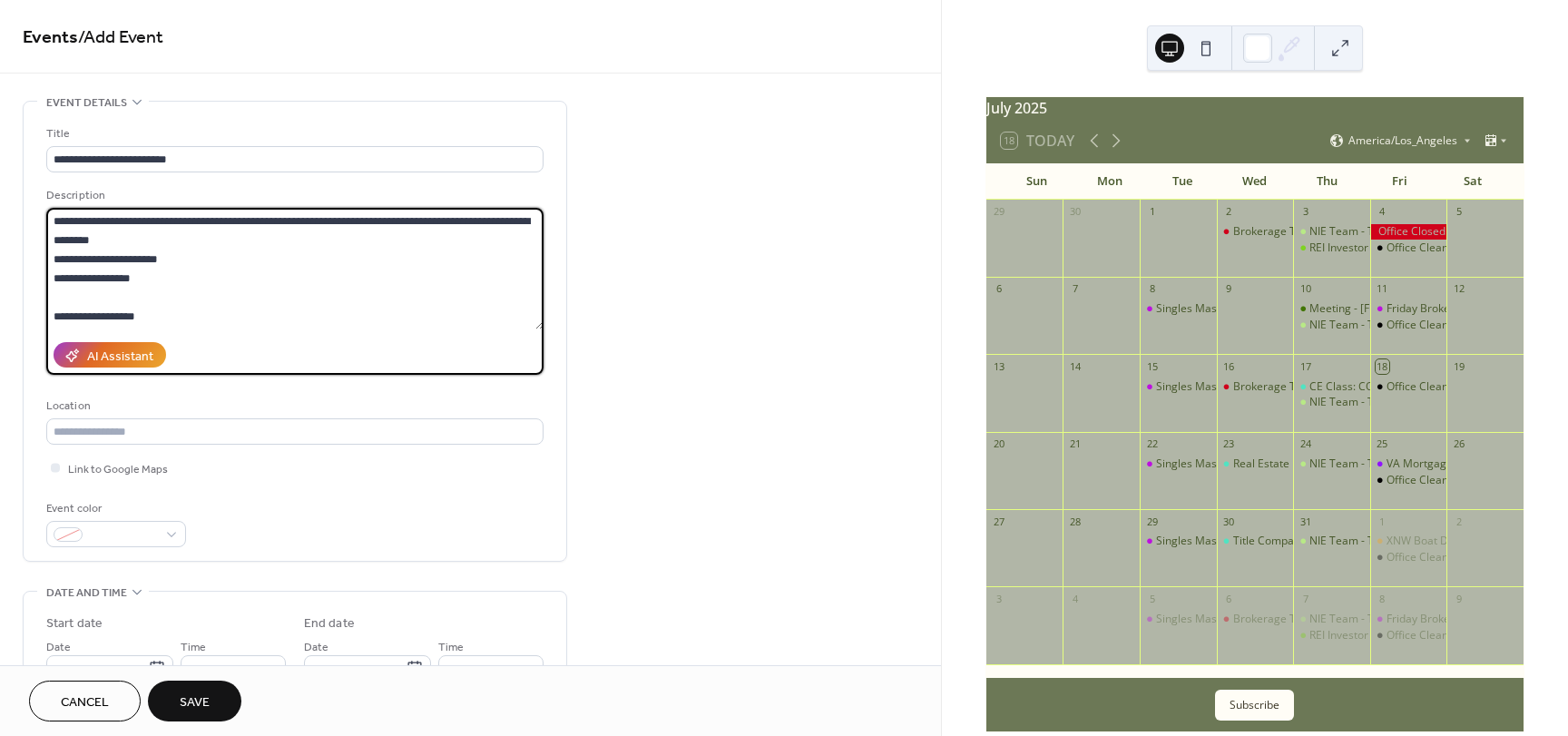 click on "**********" at bounding box center [295, 269] 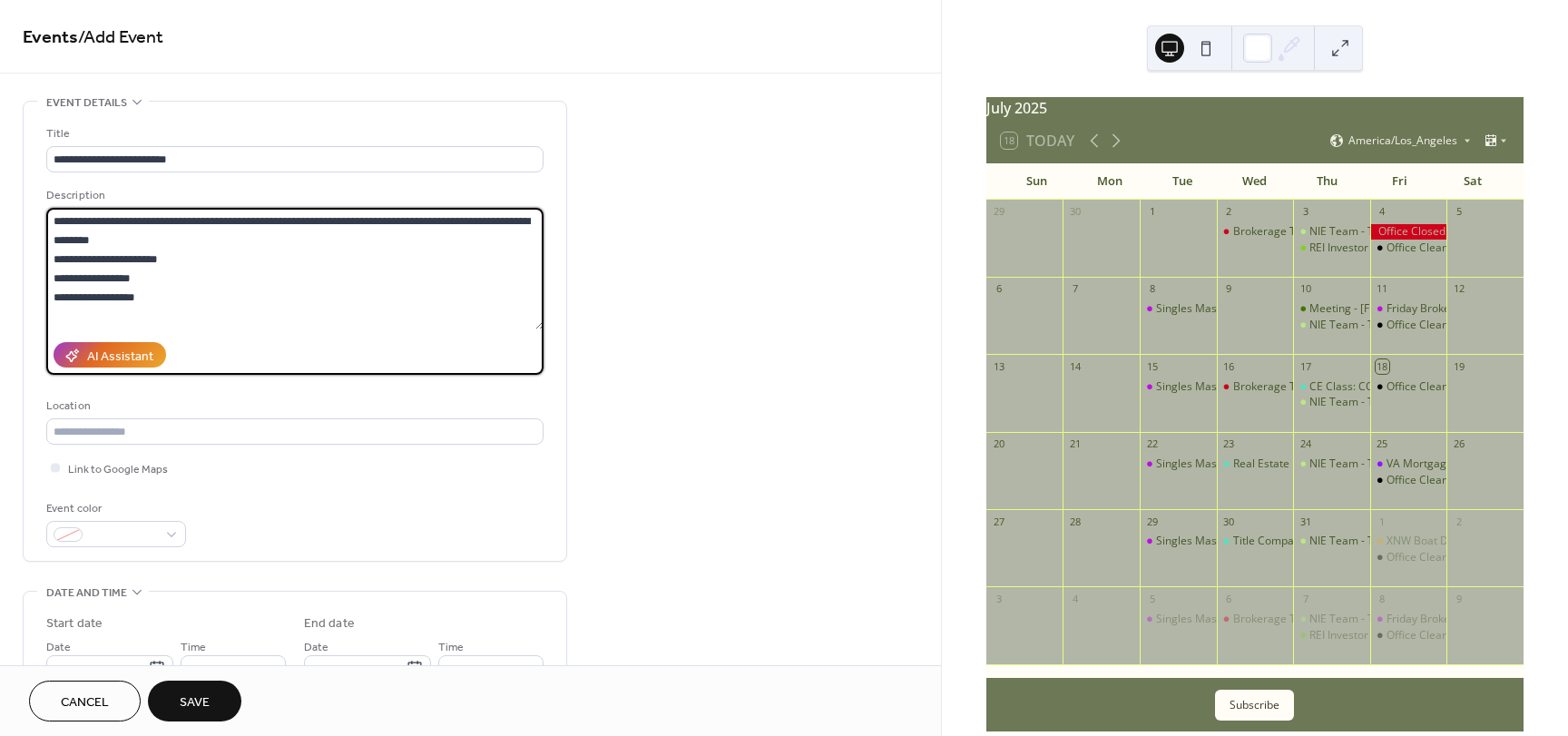 click on "**********" at bounding box center [295, 269] 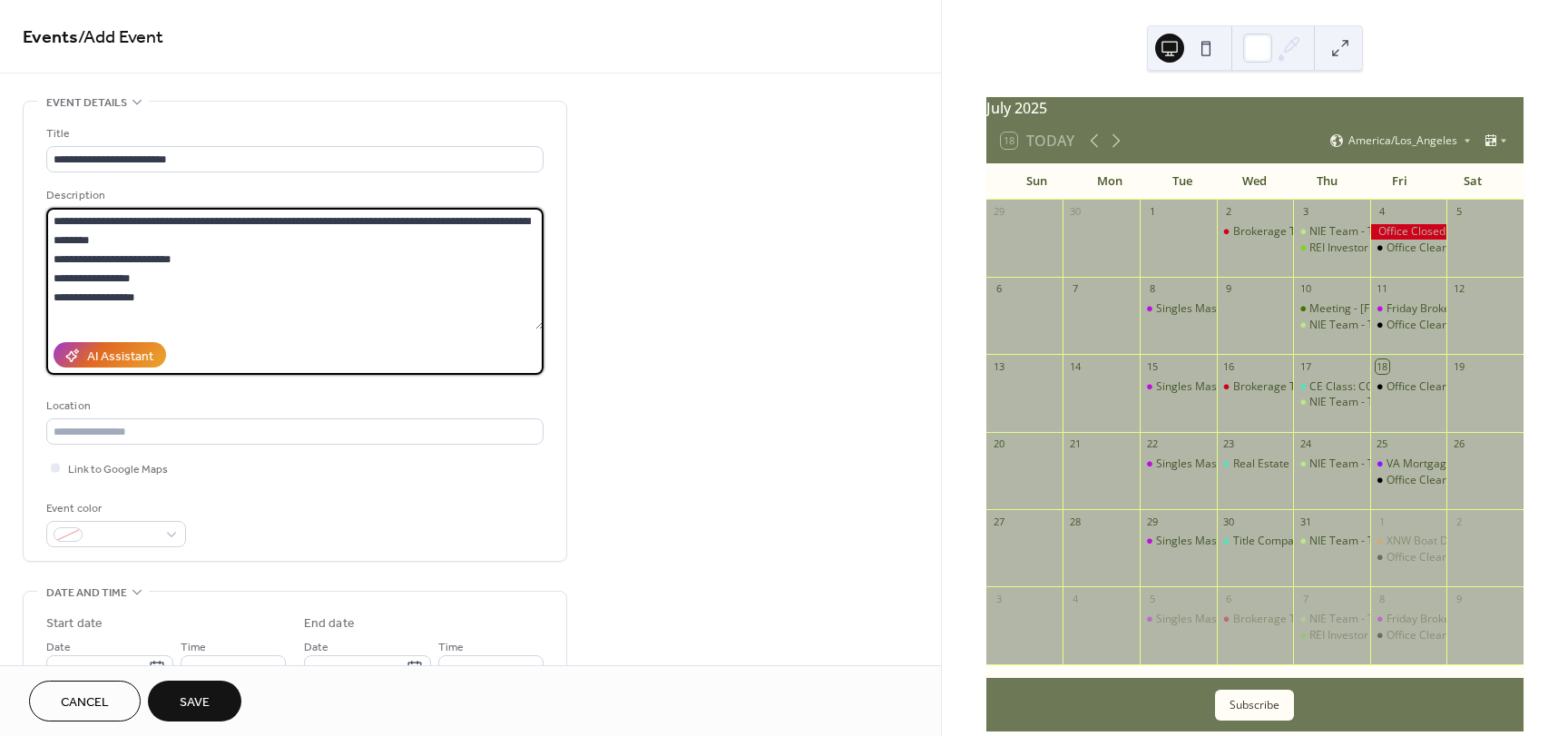 click on "**********" at bounding box center (295, 269) 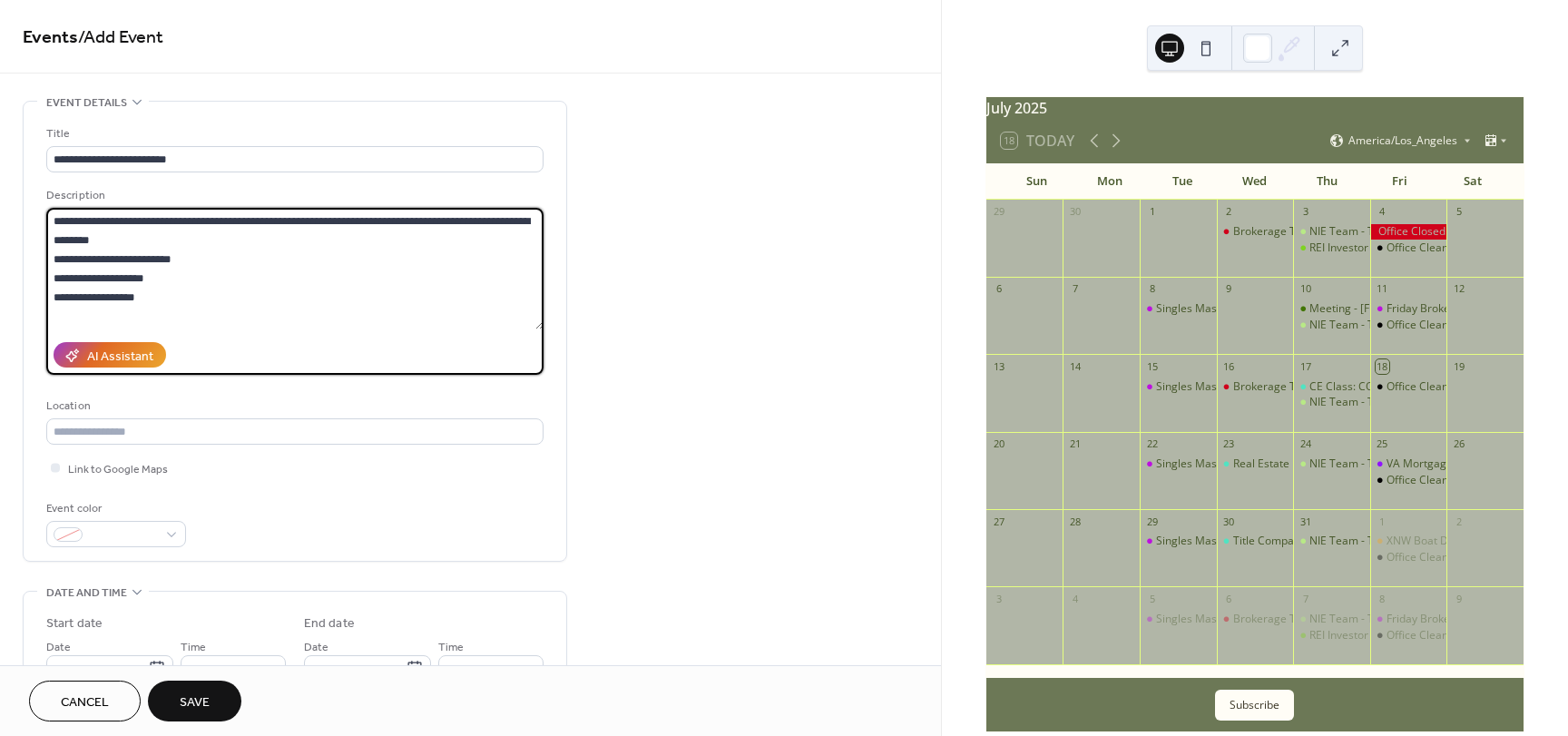 click on "**********" at bounding box center (295, 269) 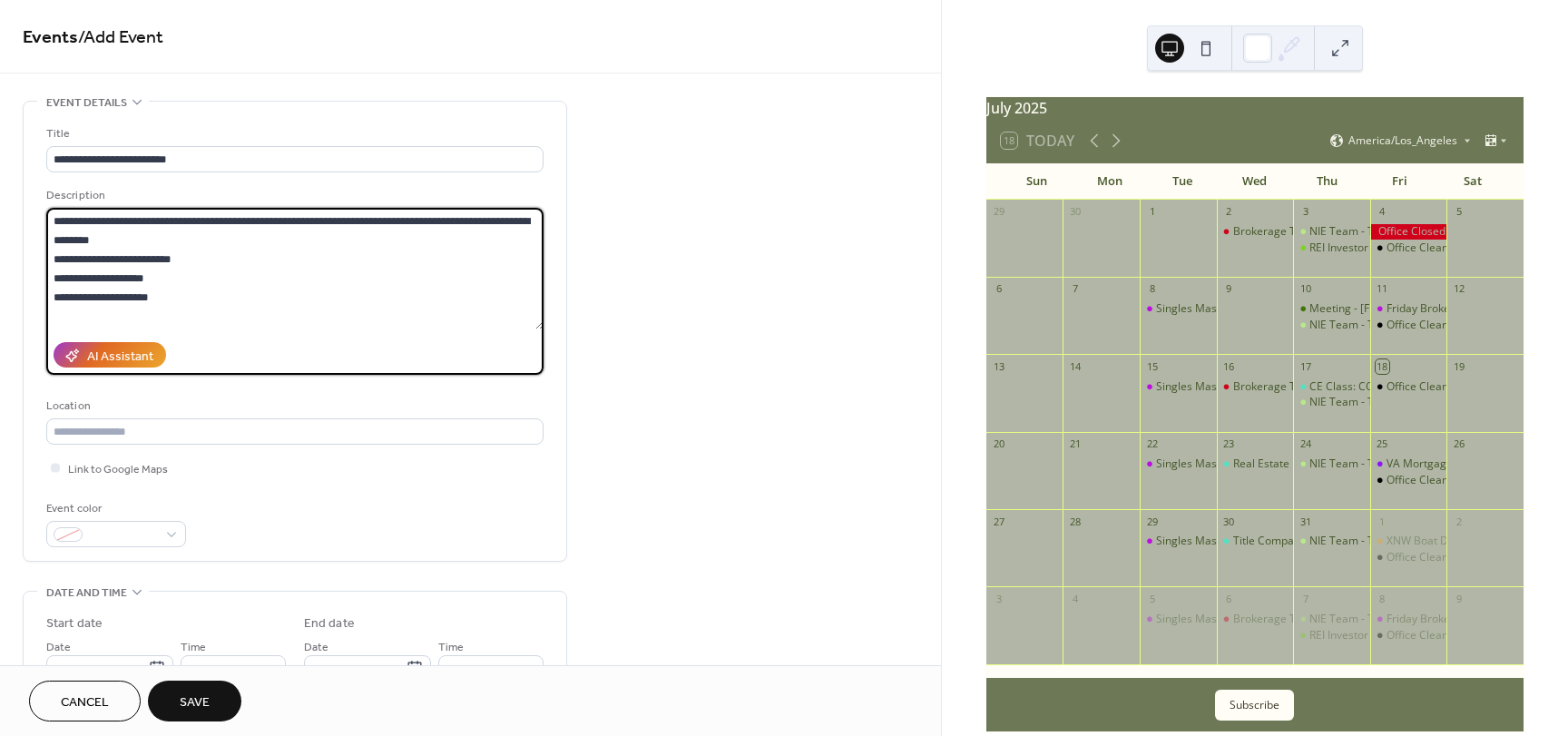 click on "**********" at bounding box center (295, 269) 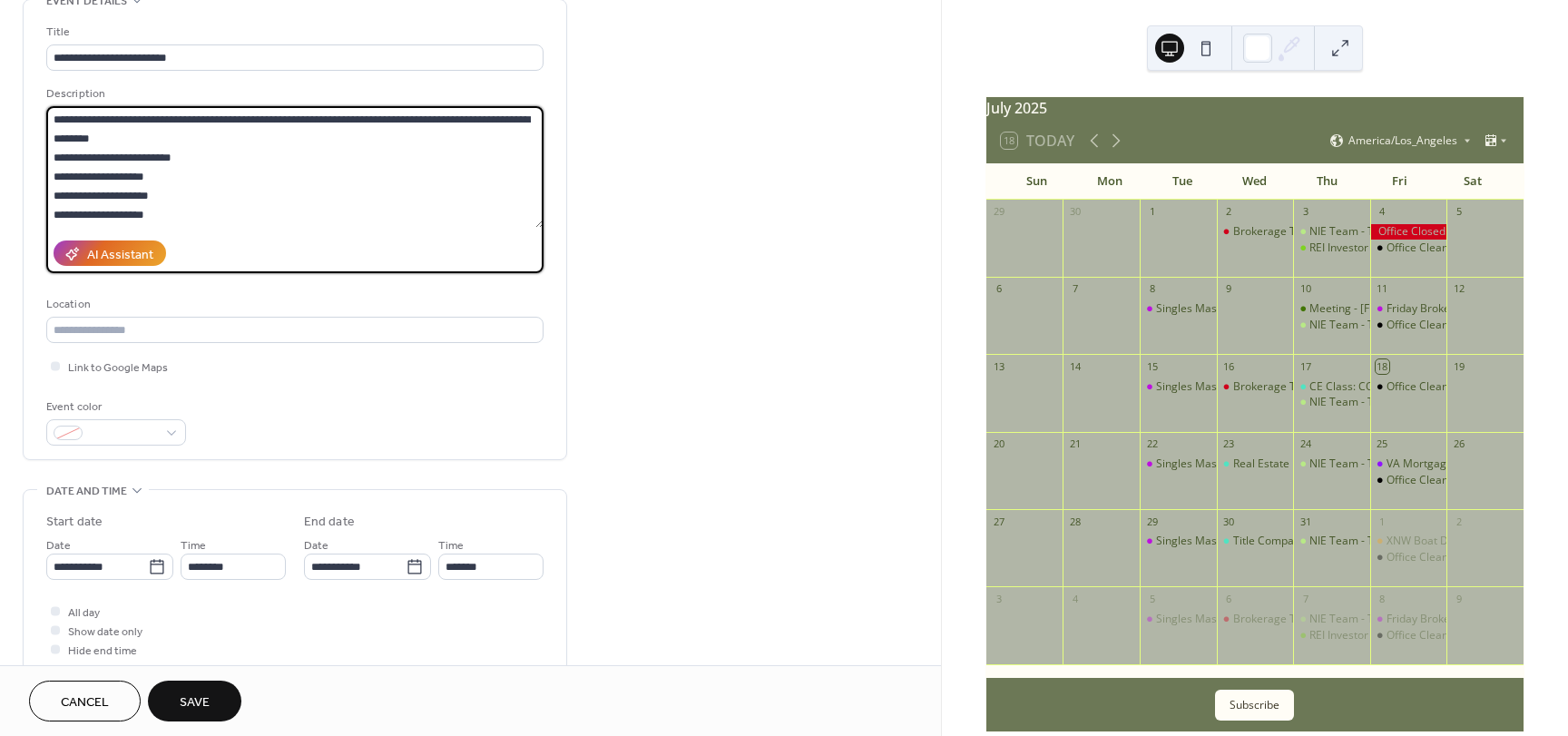 scroll, scrollTop: 182, scrollLeft: 0, axis: vertical 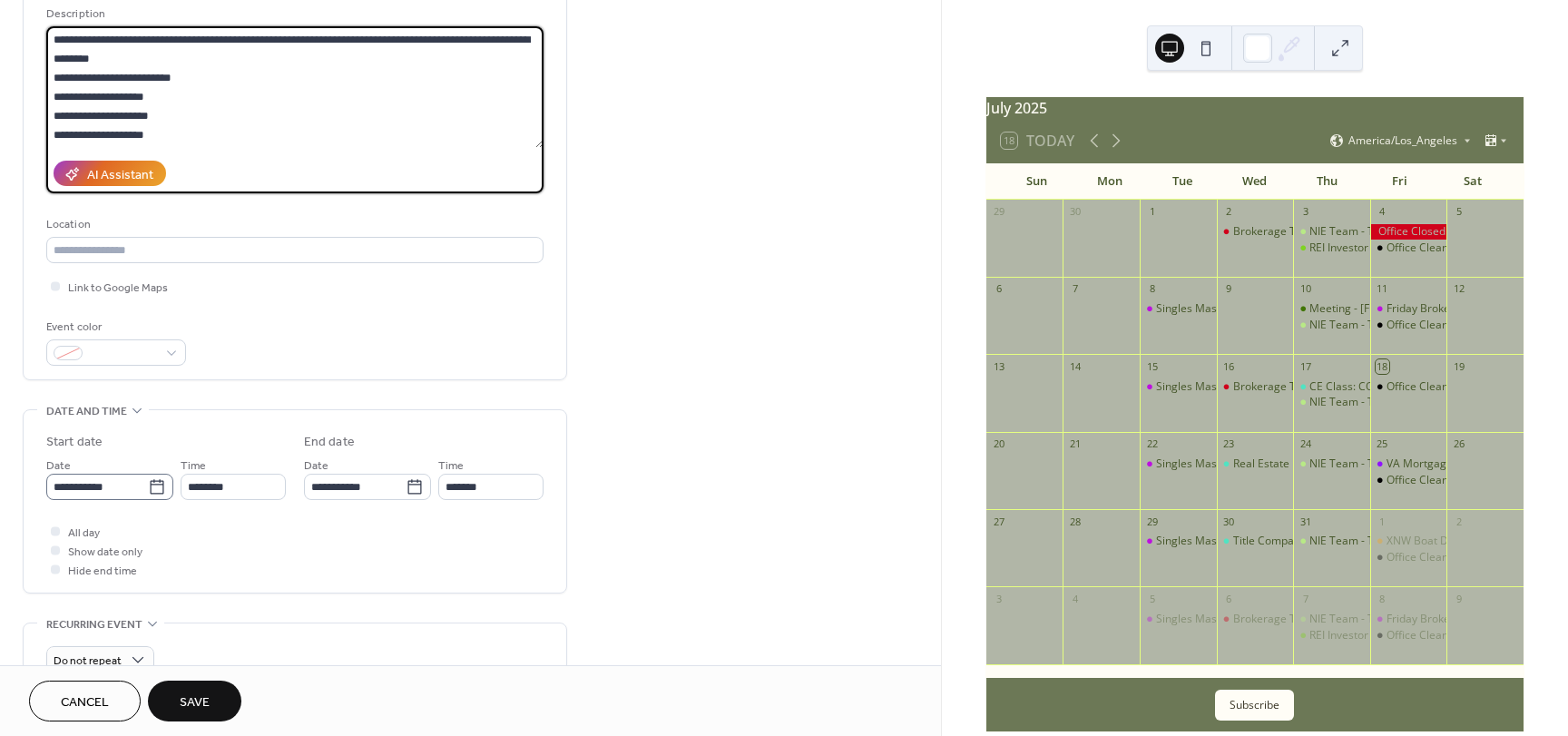 type on "**********" 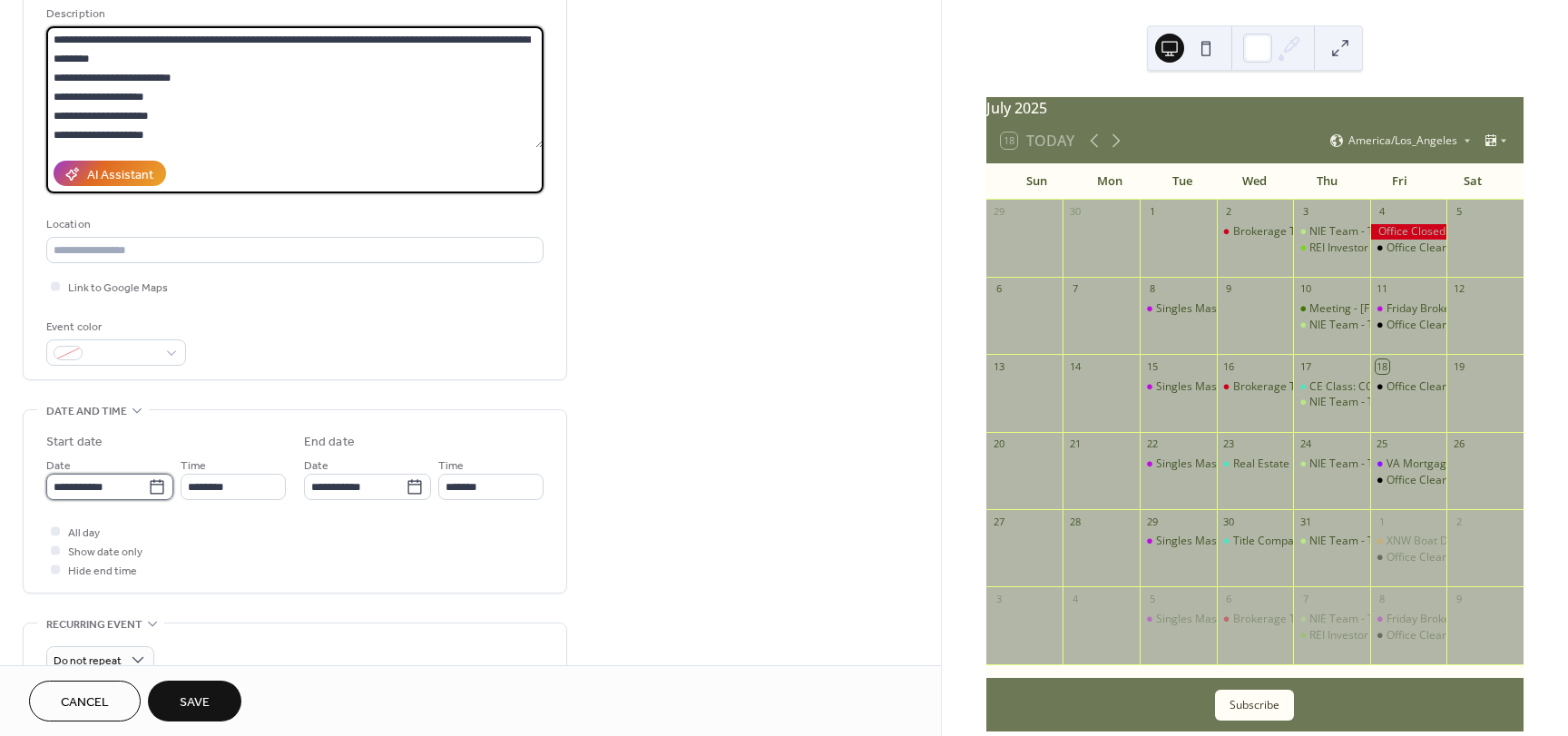click on "**********" at bounding box center [97, 486] 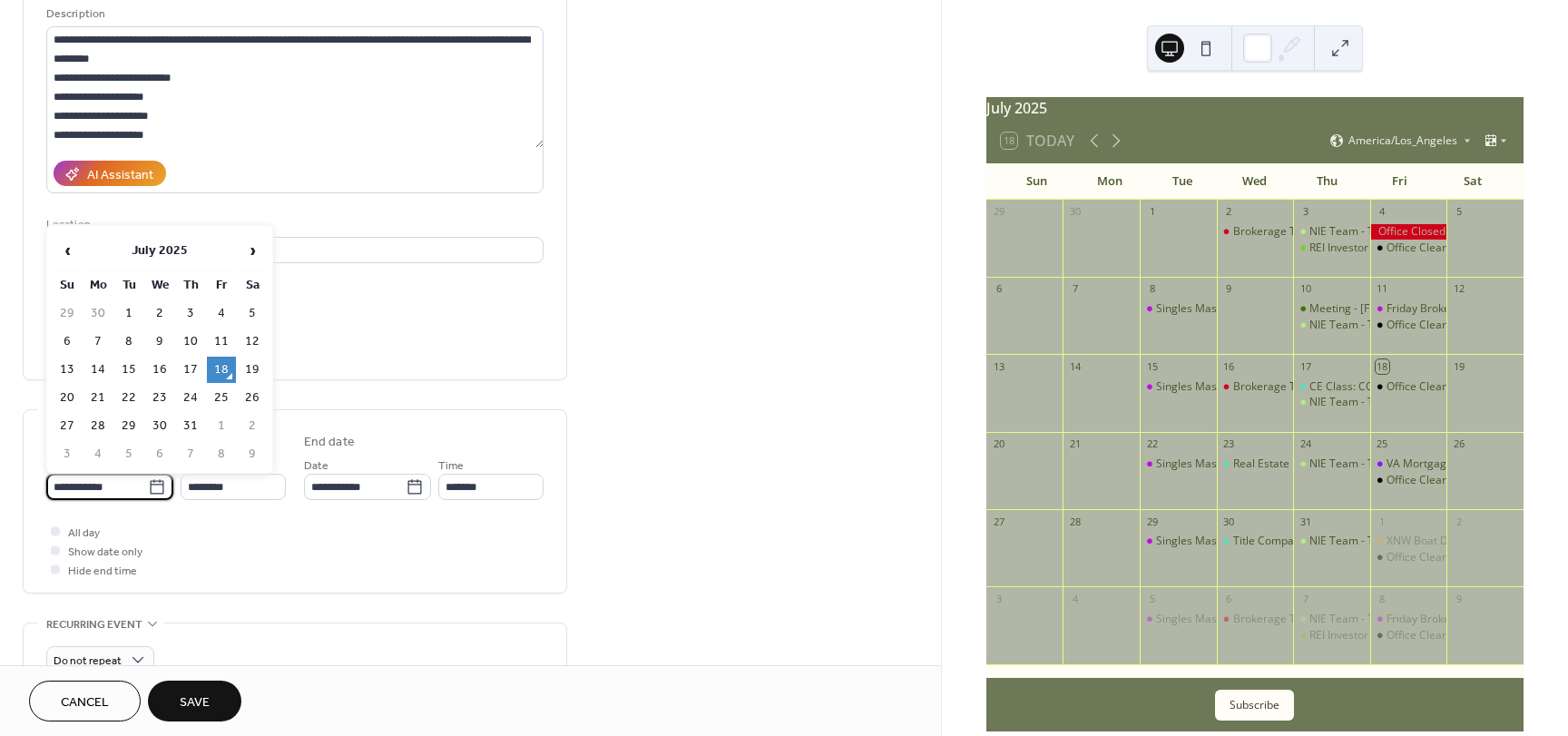 click on "18" at bounding box center (221, 369) 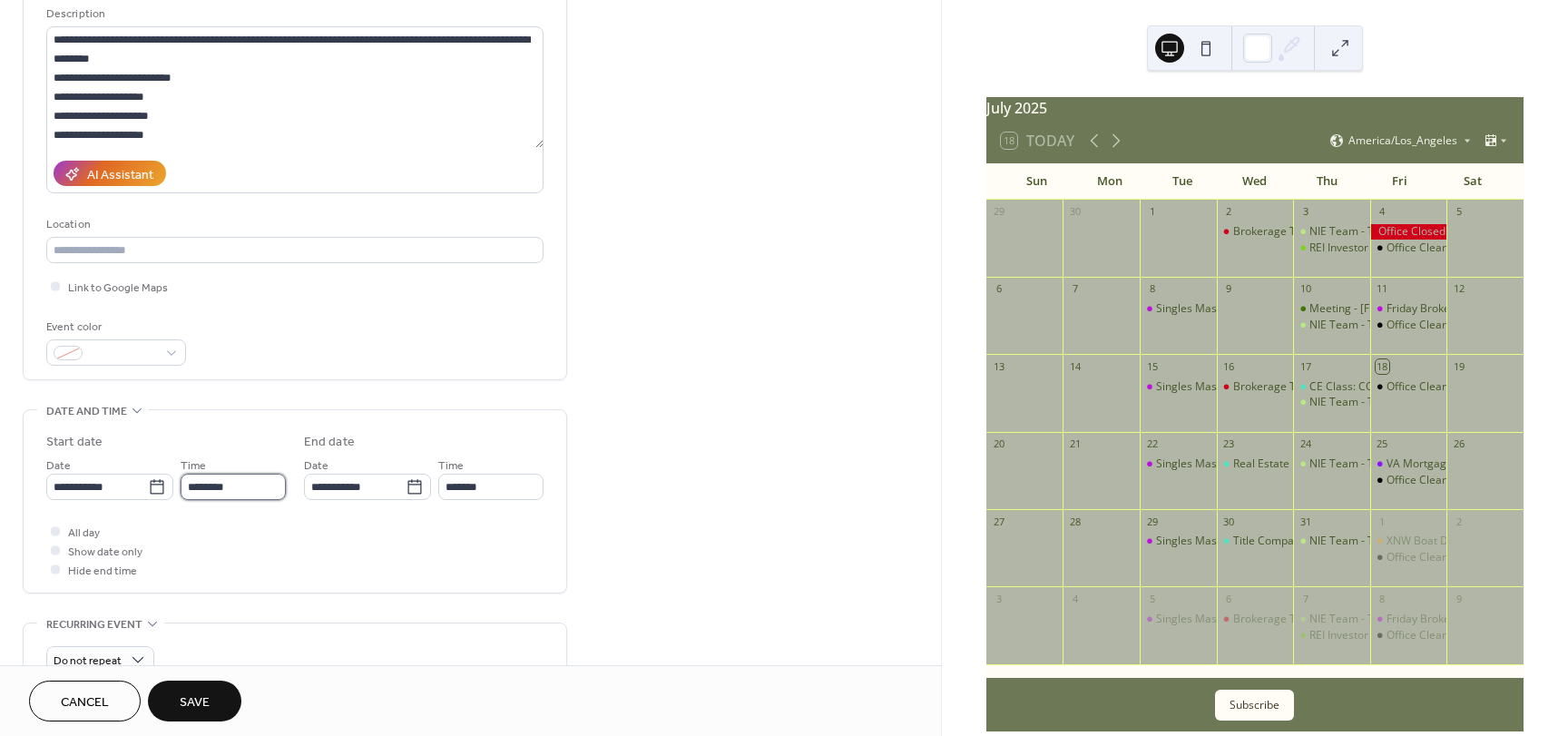 click on "********" at bounding box center [233, 486] 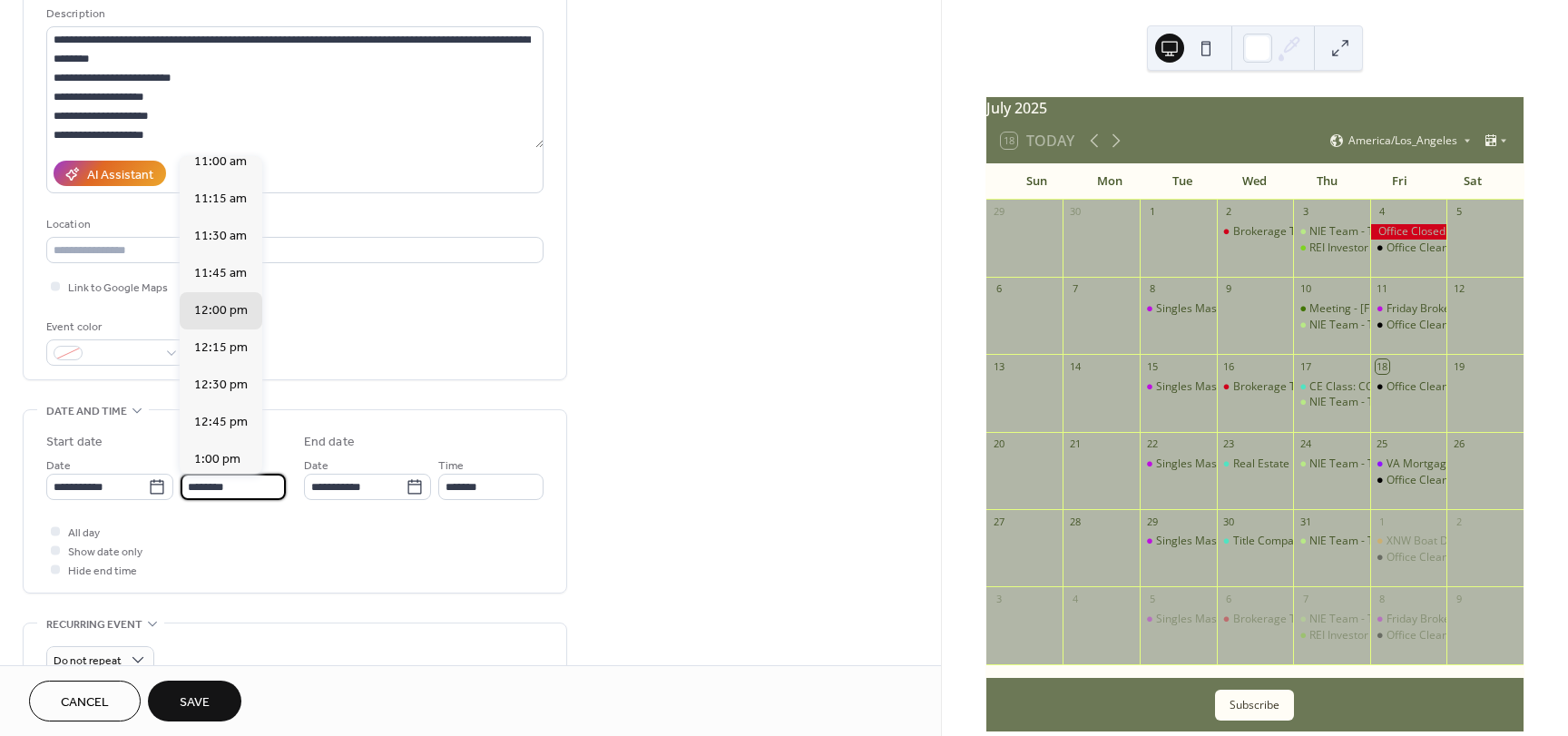 scroll, scrollTop: 1604, scrollLeft: 0, axis: vertical 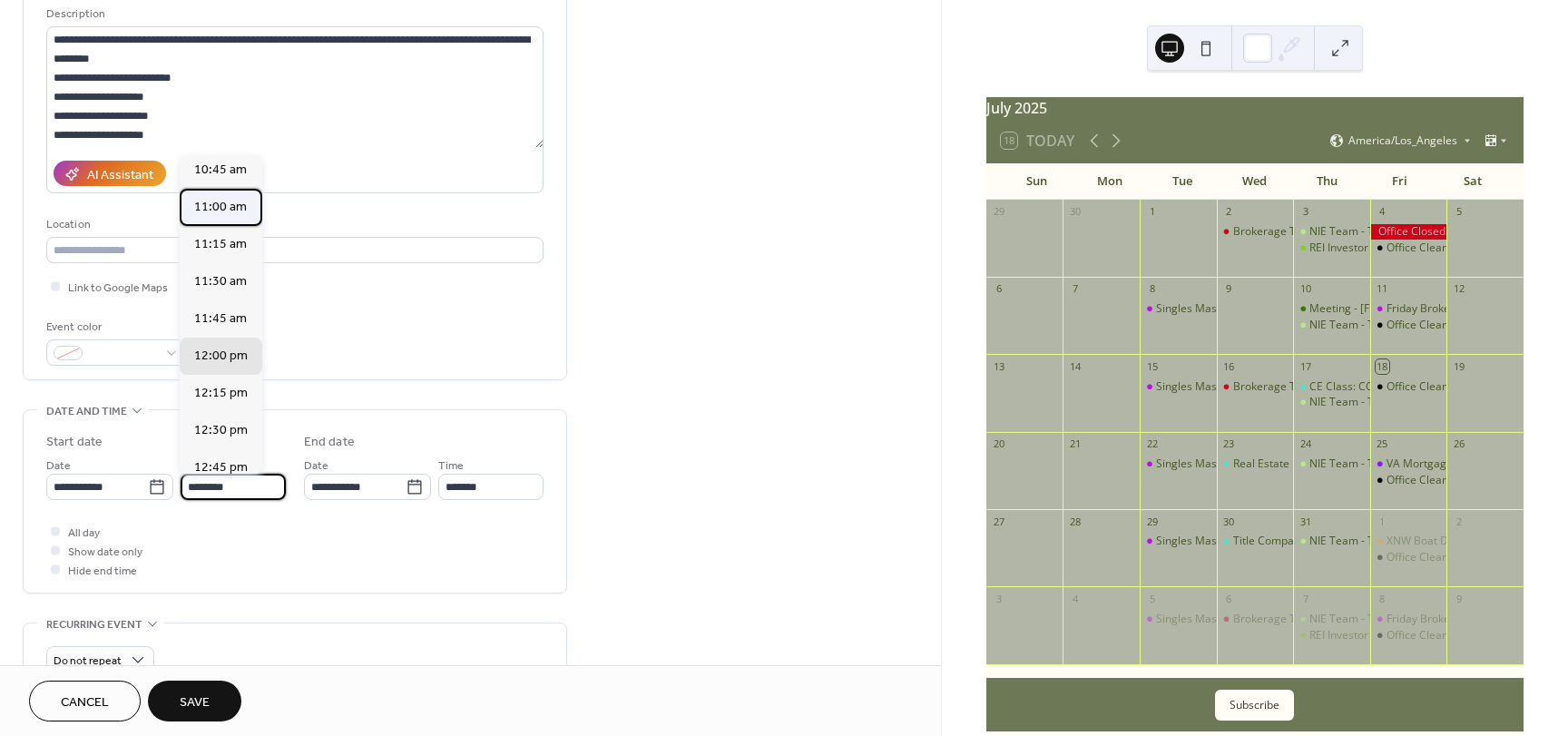 click on "11:00 am" at bounding box center (220, 207) 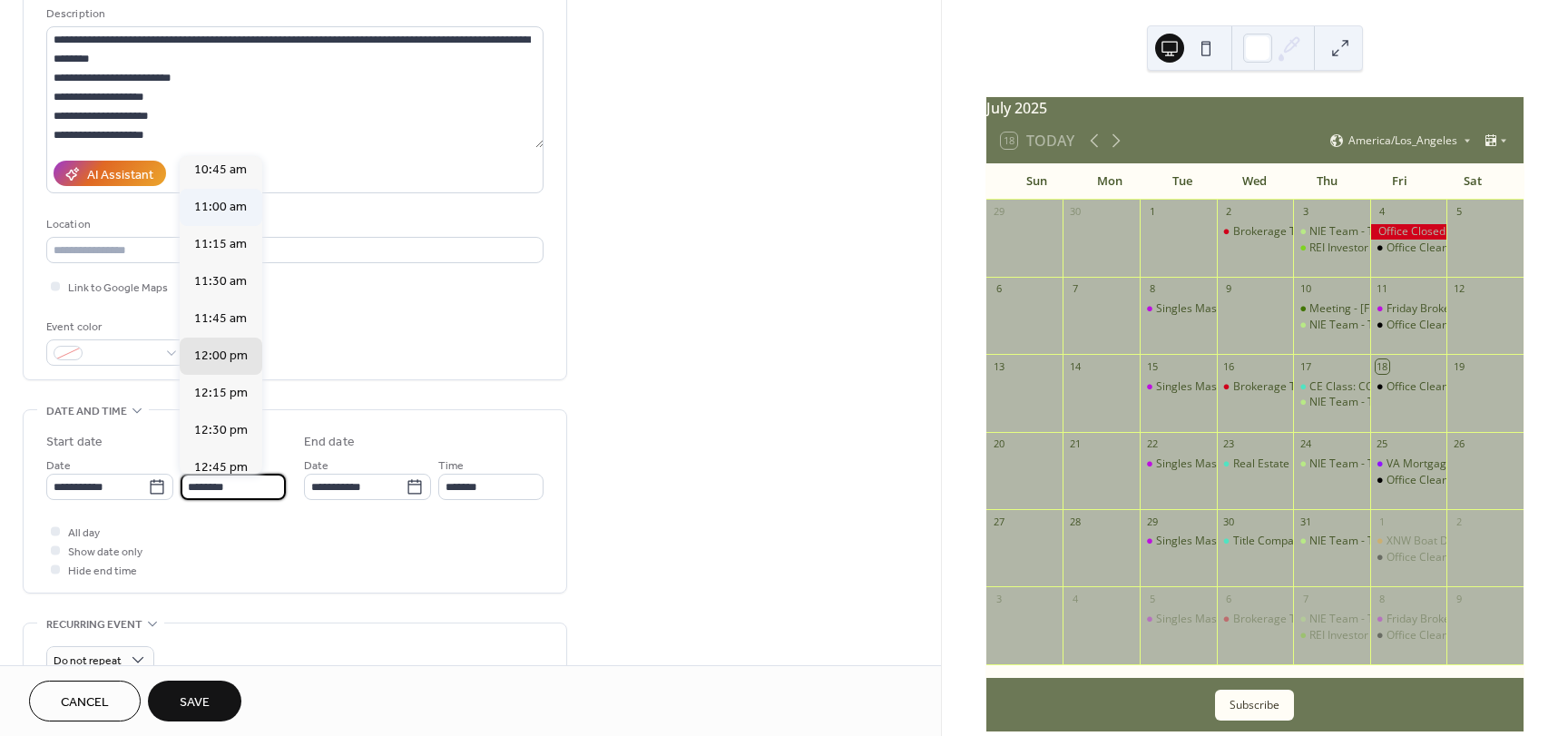 type on "********" 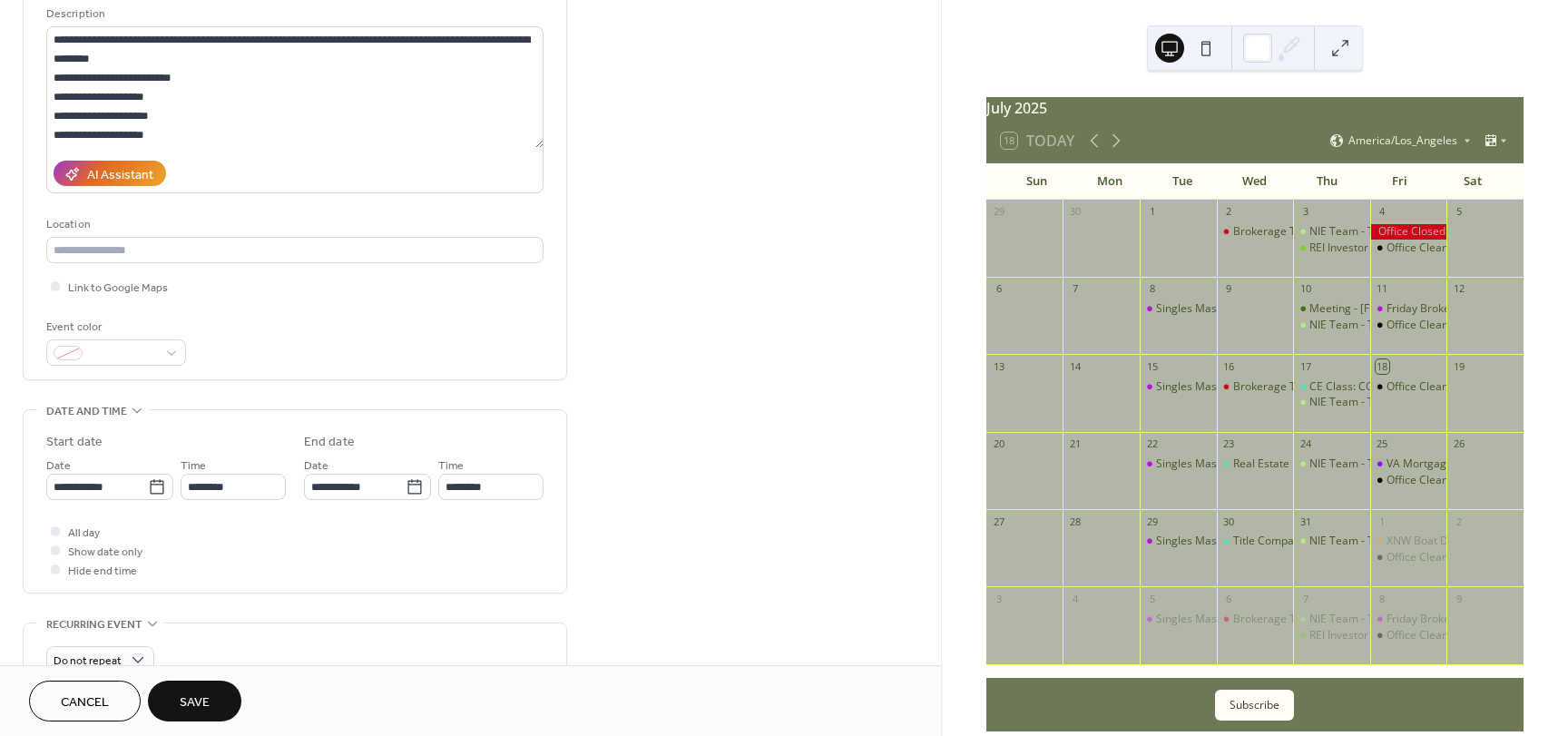 click on "**********" at bounding box center [470, 543] 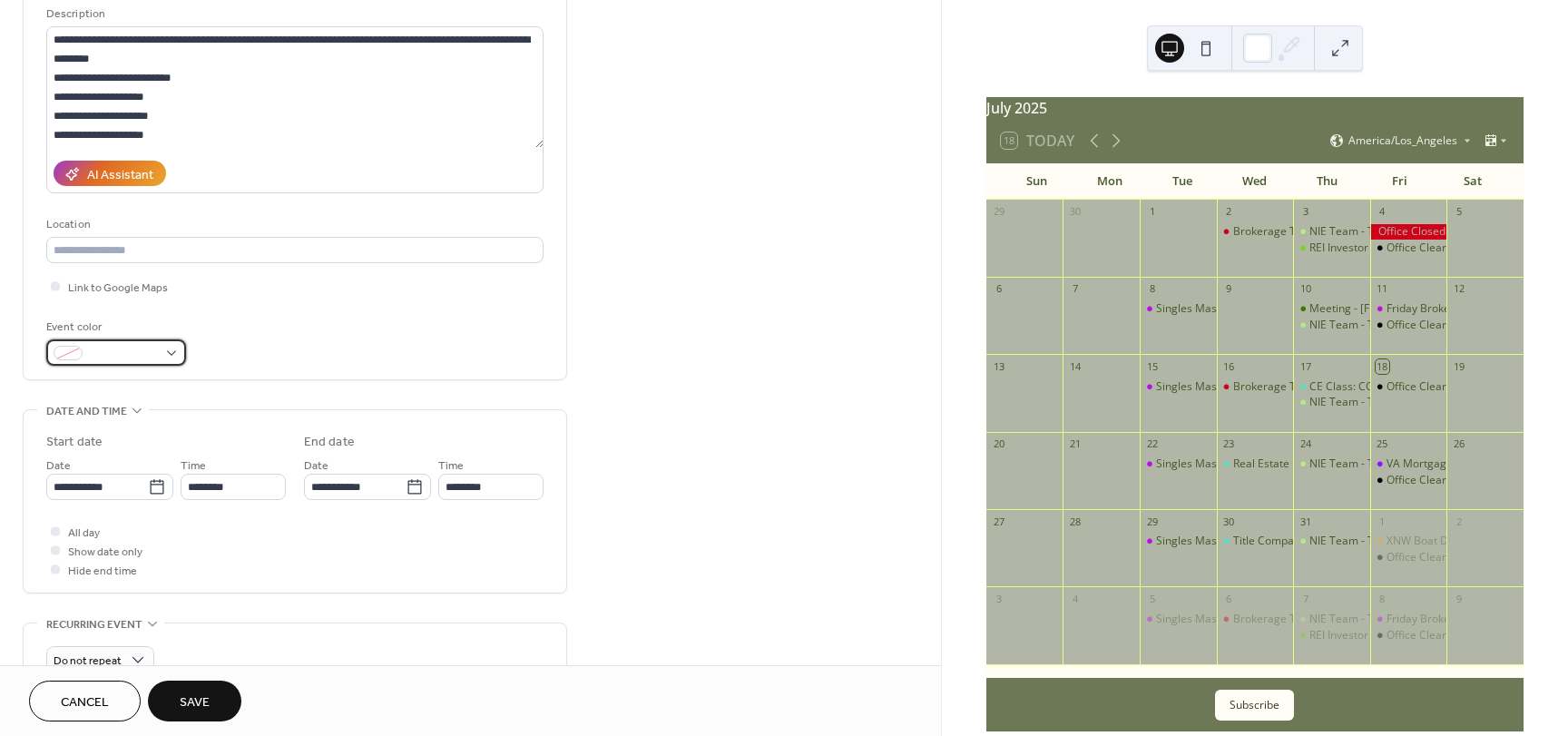 click at bounding box center (116, 352) 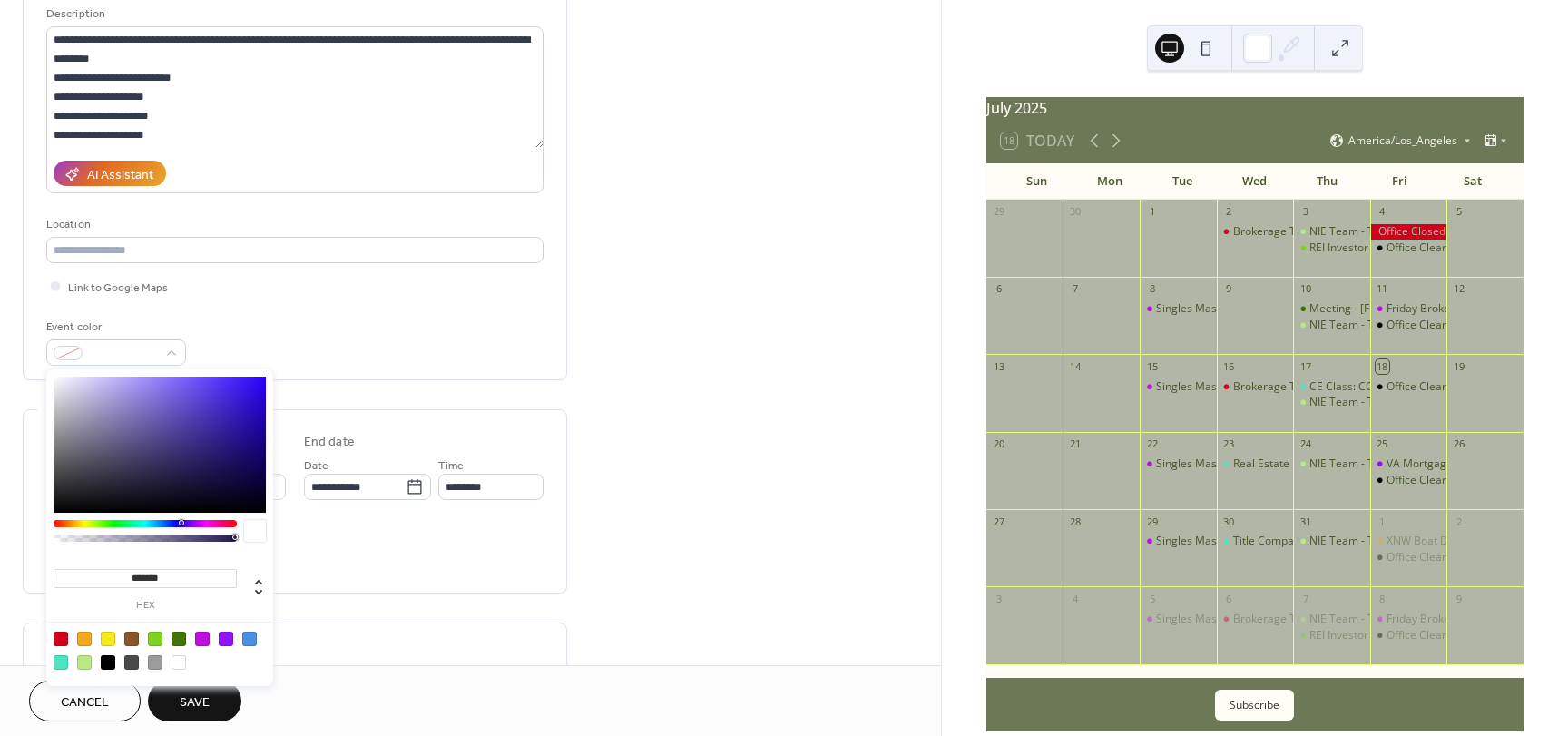click at bounding box center [226, 639] 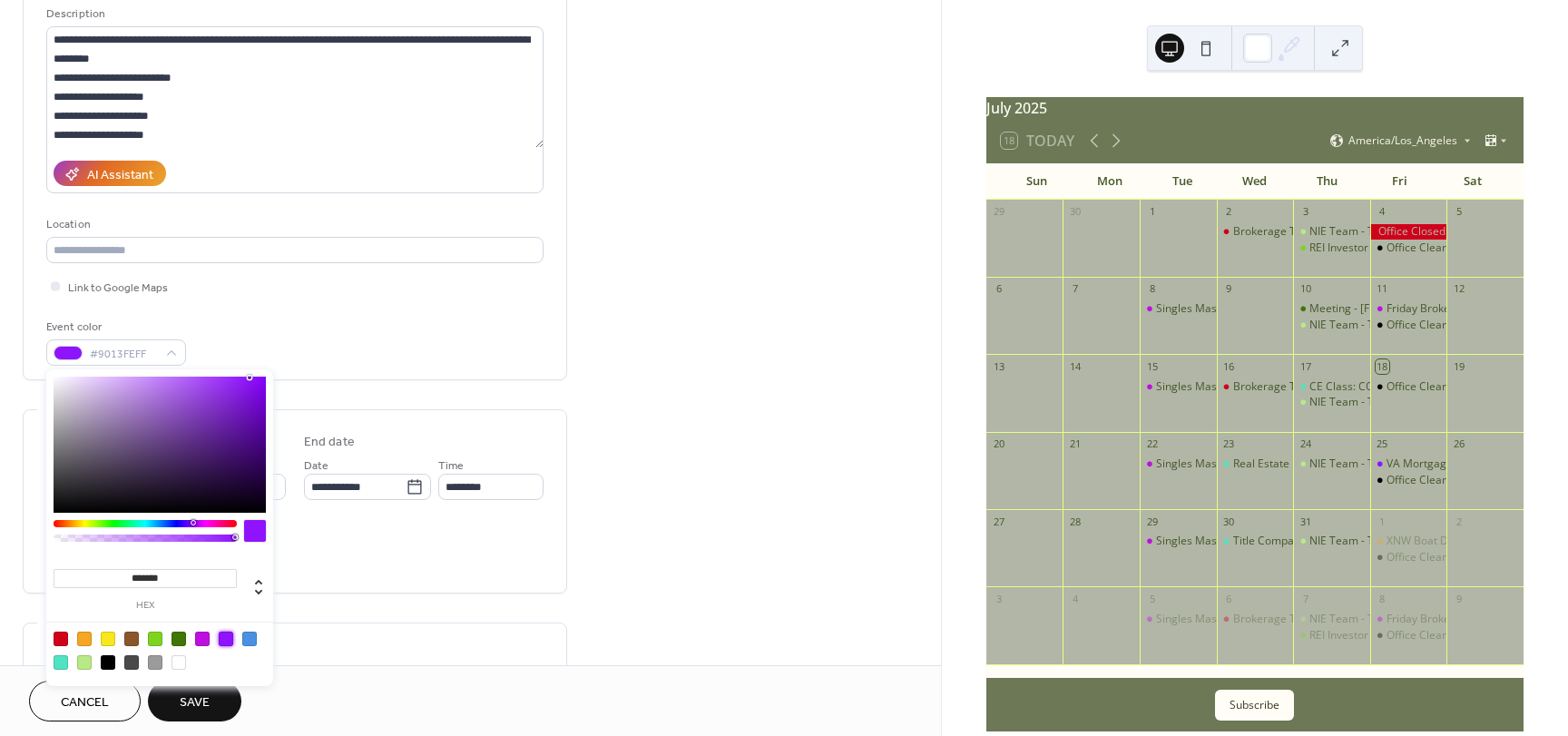click on "**********" at bounding box center (470, 543) 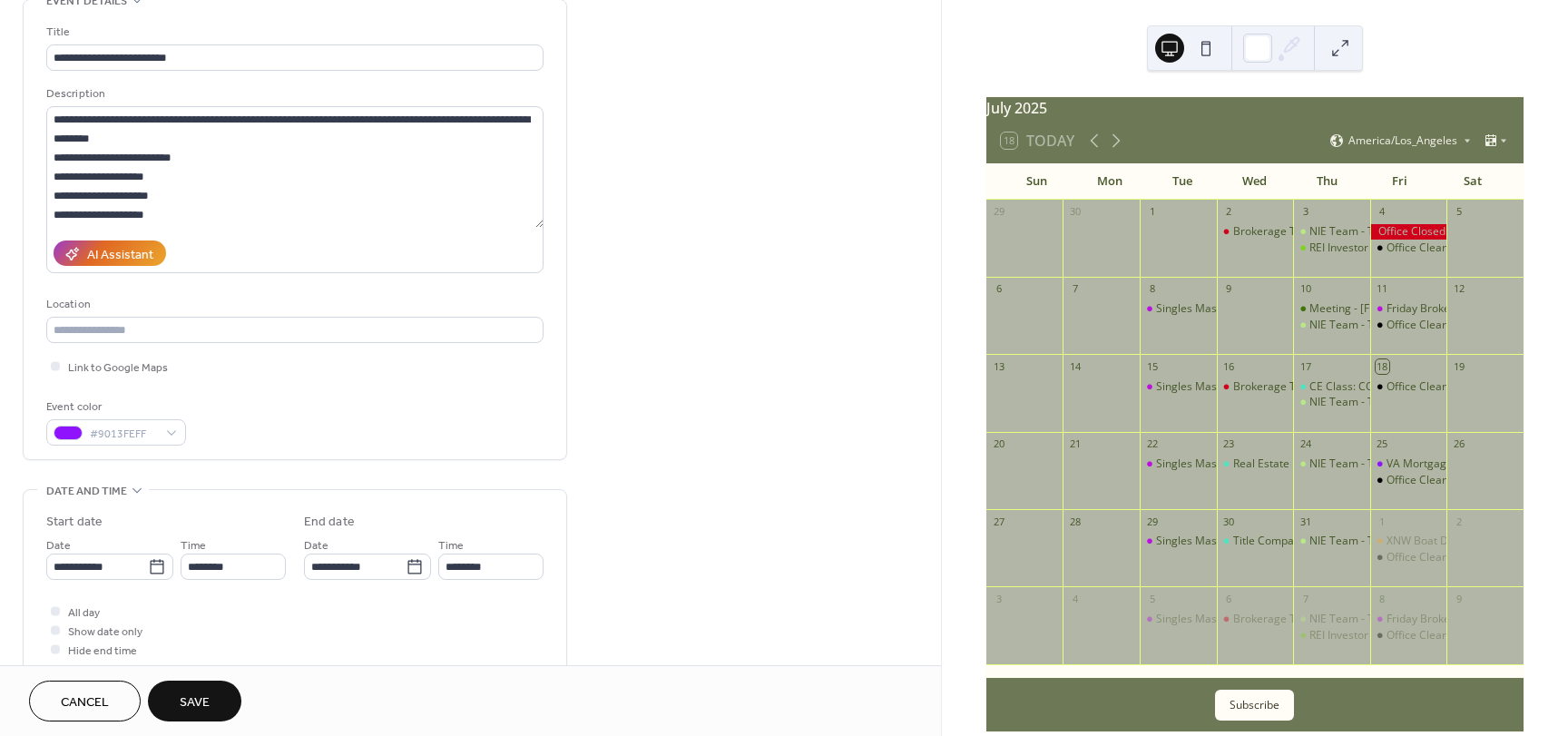 scroll, scrollTop: 0, scrollLeft: 0, axis: both 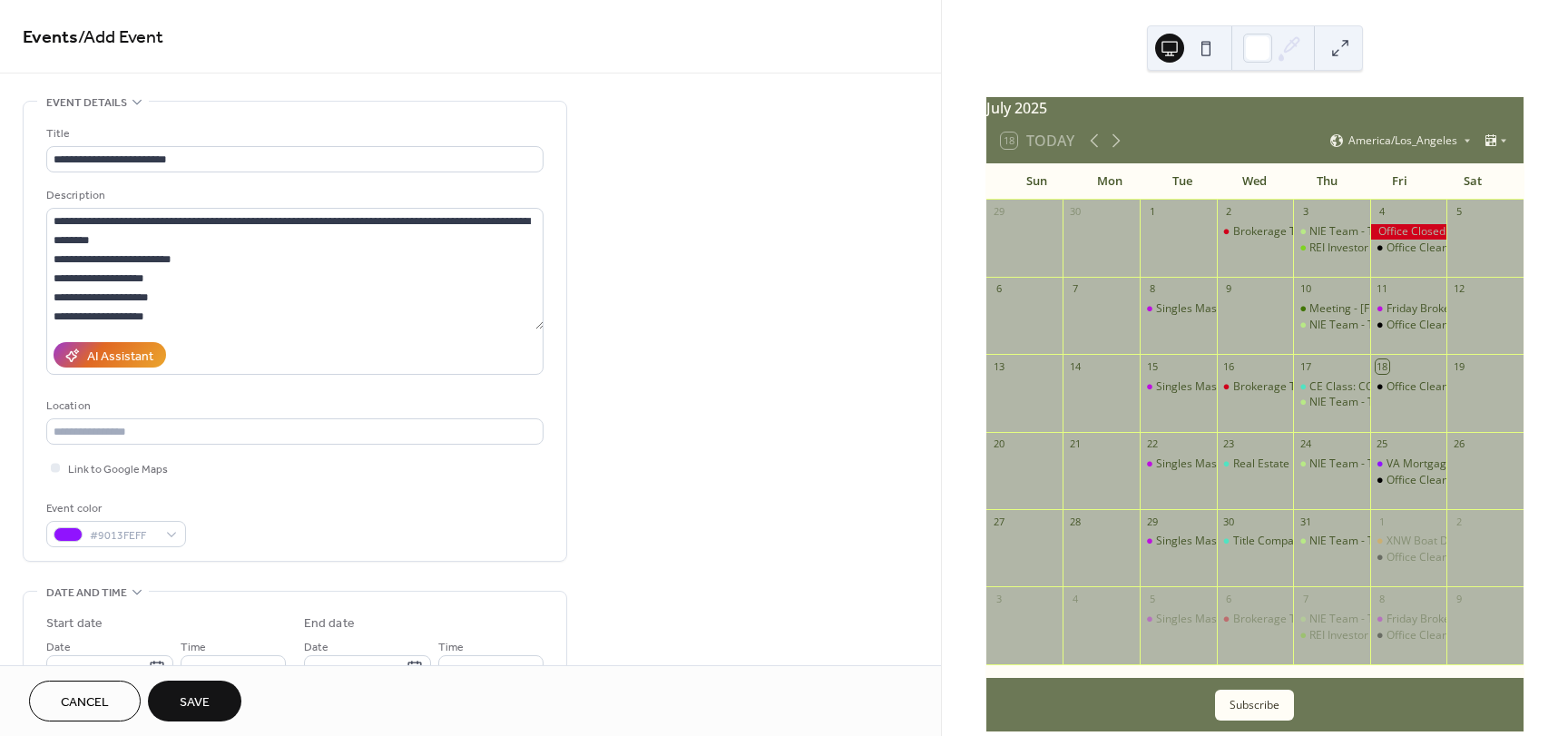 click on "Save" at bounding box center [194, 702] 